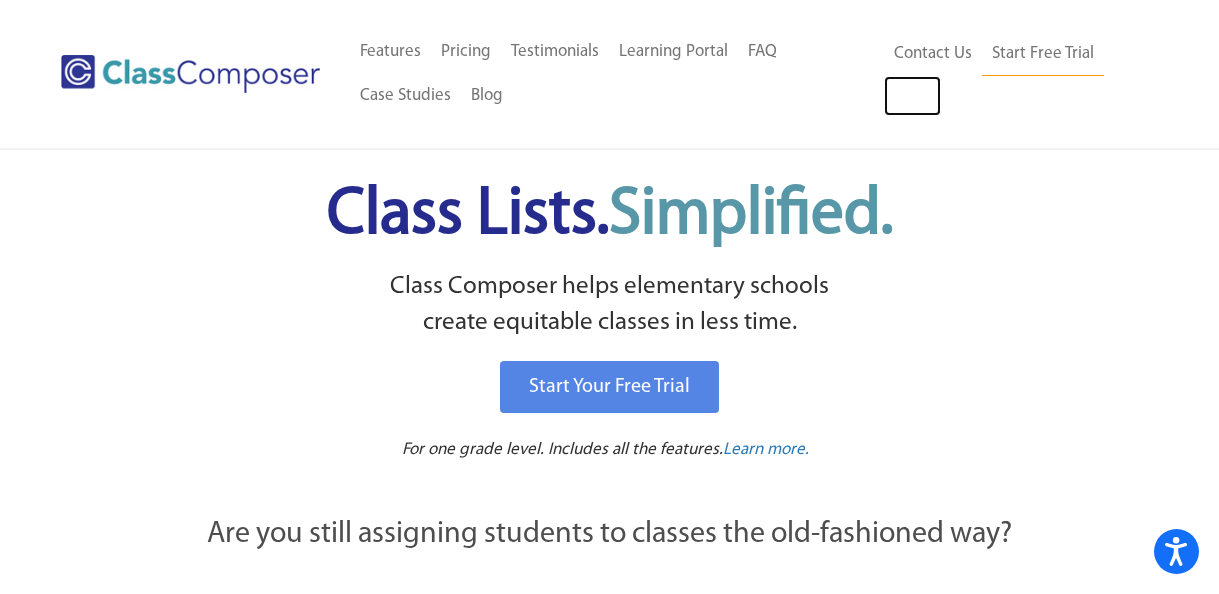 scroll, scrollTop: 0, scrollLeft: 0, axis: both 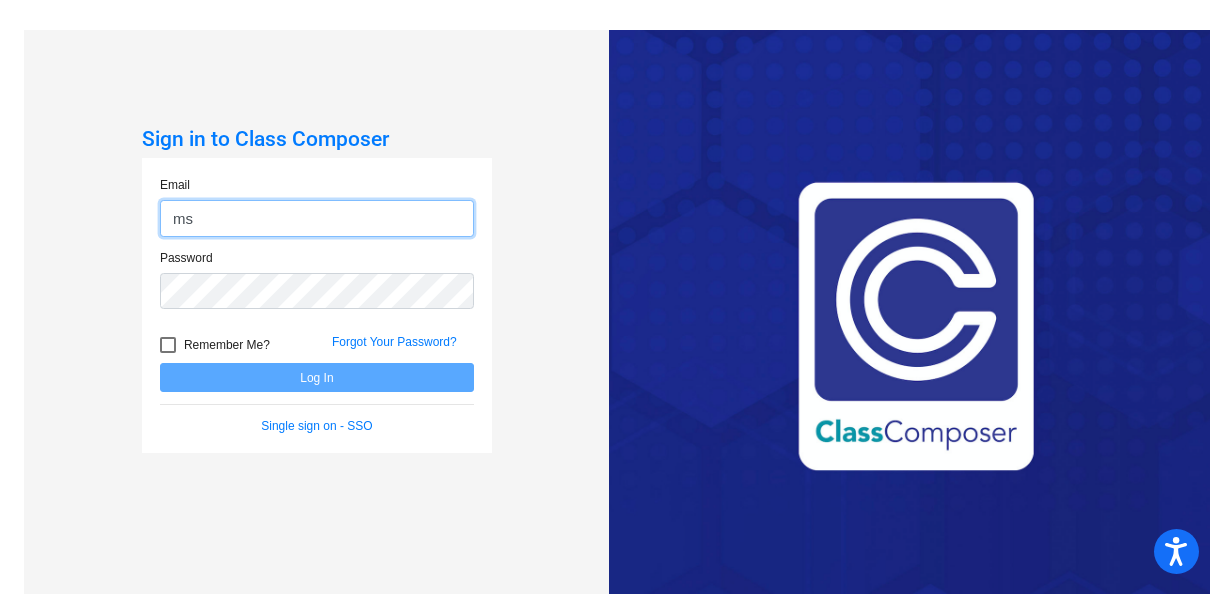 type on "[EMAIL]" 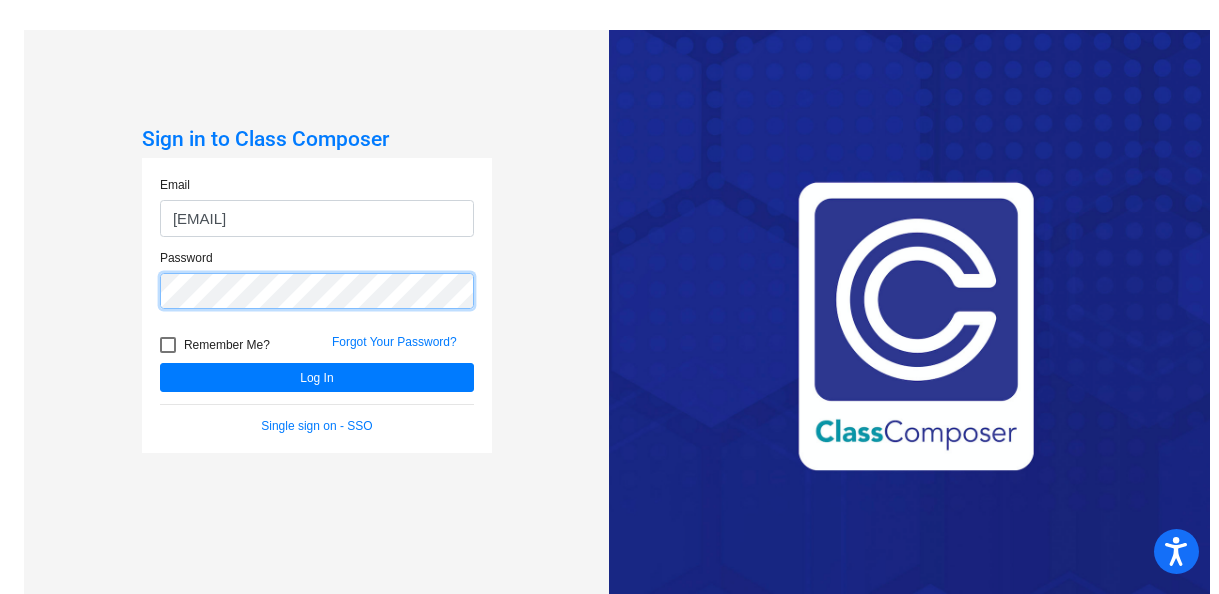 click on "Log In" 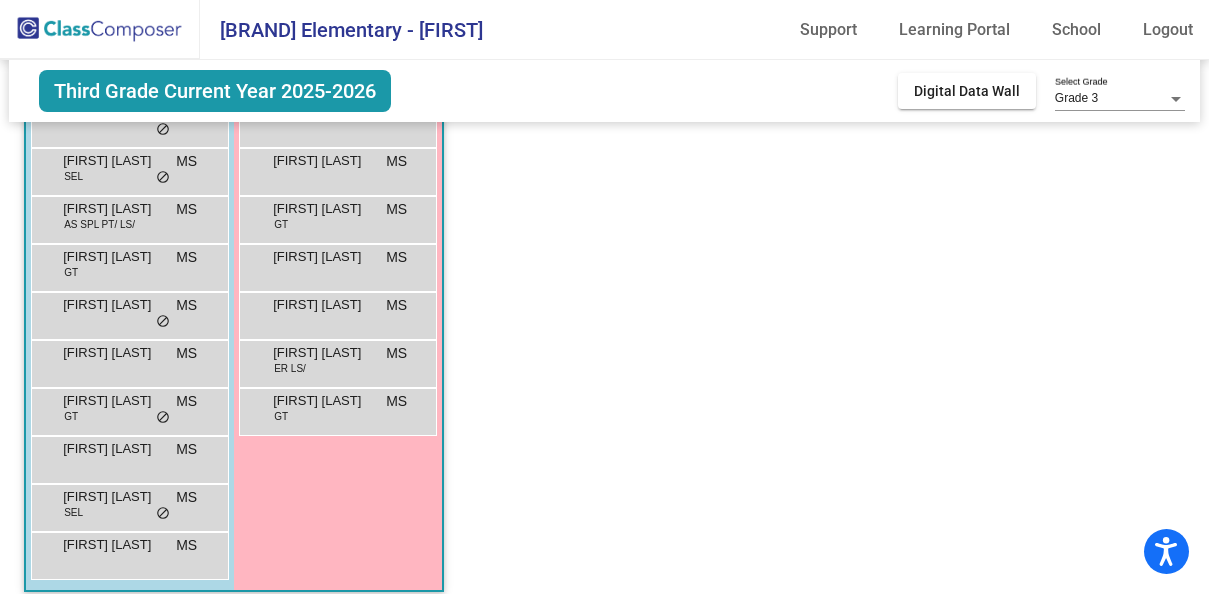 scroll, scrollTop: 331, scrollLeft: 0, axis: vertical 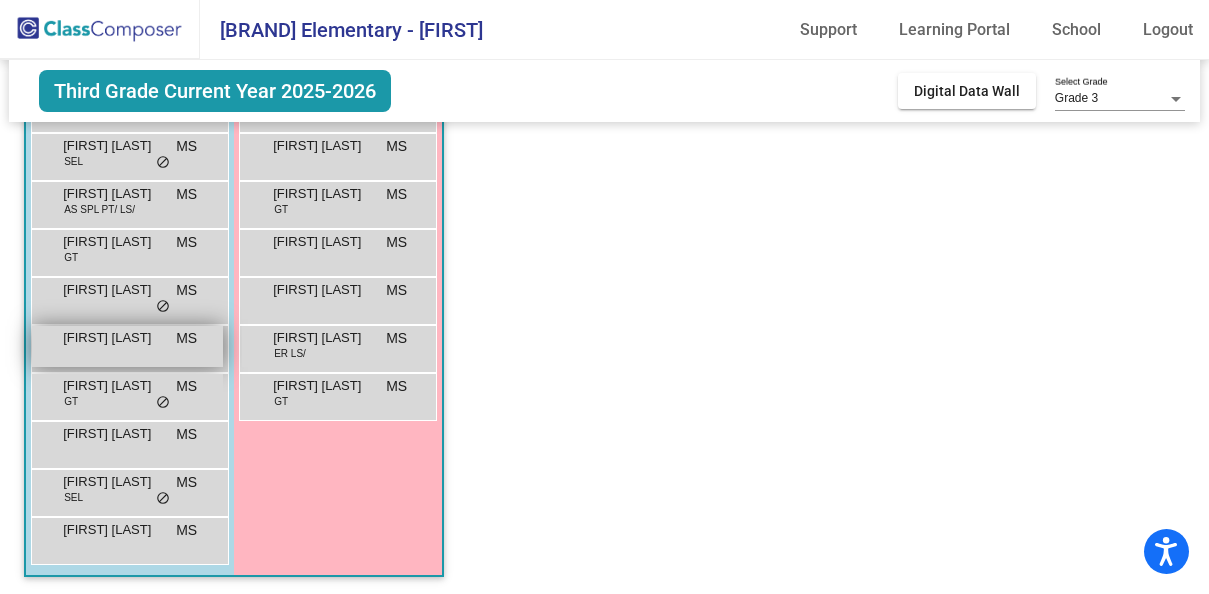 click on "[FIRST] [LAST] MS lock do_not_disturb_alt" at bounding box center (127, 346) 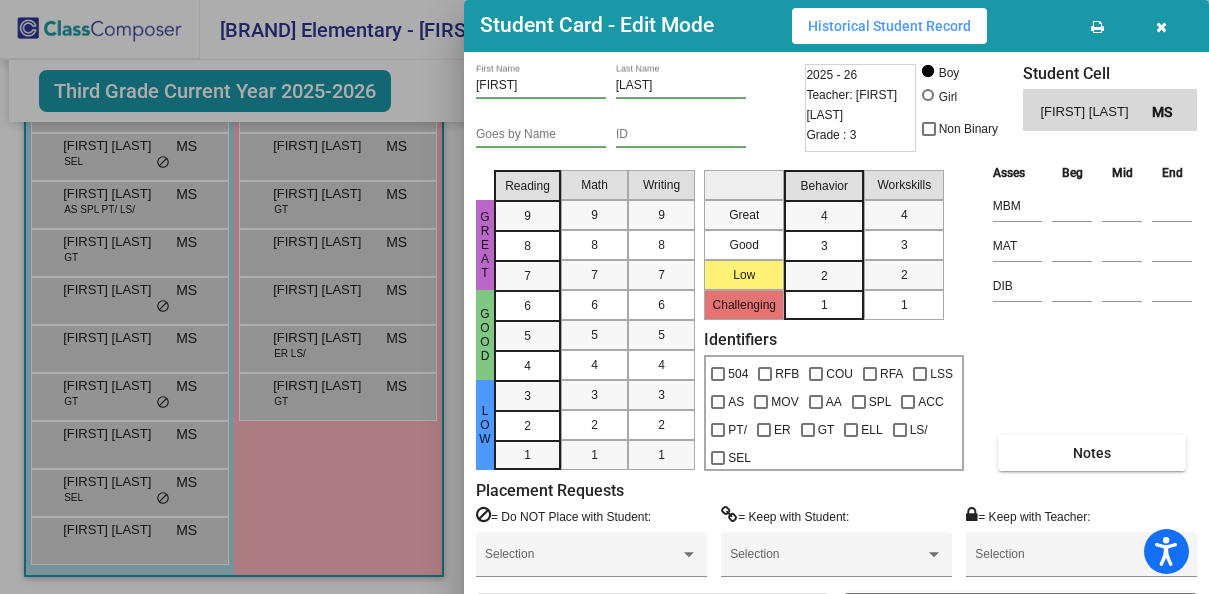 scroll, scrollTop: 0, scrollLeft: 0, axis: both 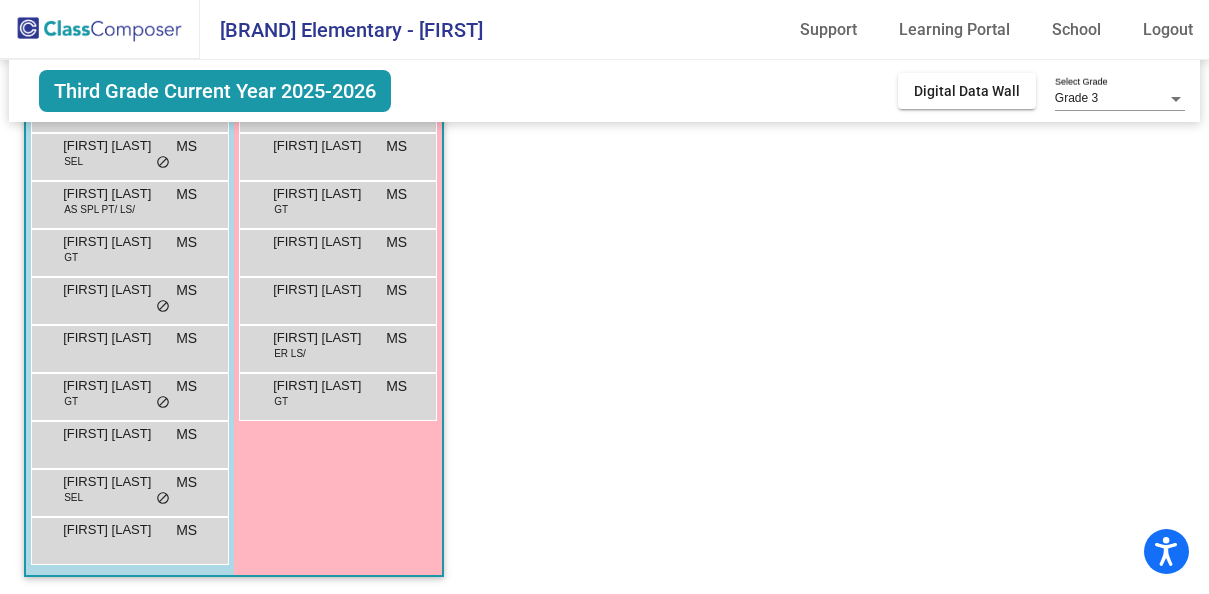 click on "[FIRST] [LAST] [INITIAL] [INITIAL]/[INITIAL] lock do_not_disturb_alt" at bounding box center (338, 349) 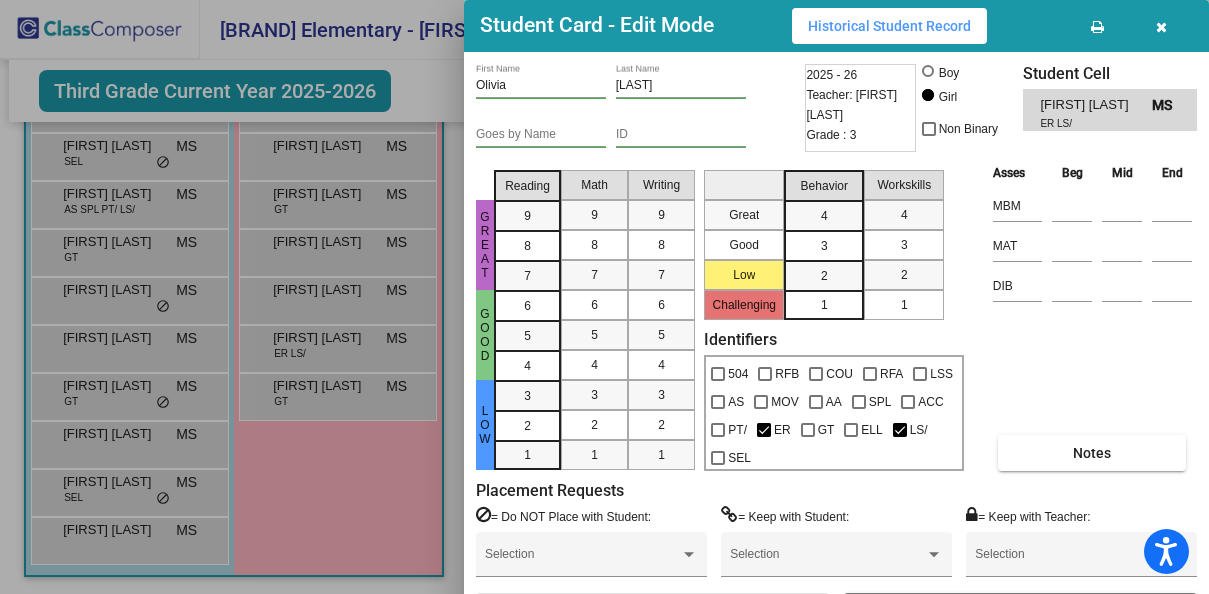 click at bounding box center (604, 297) 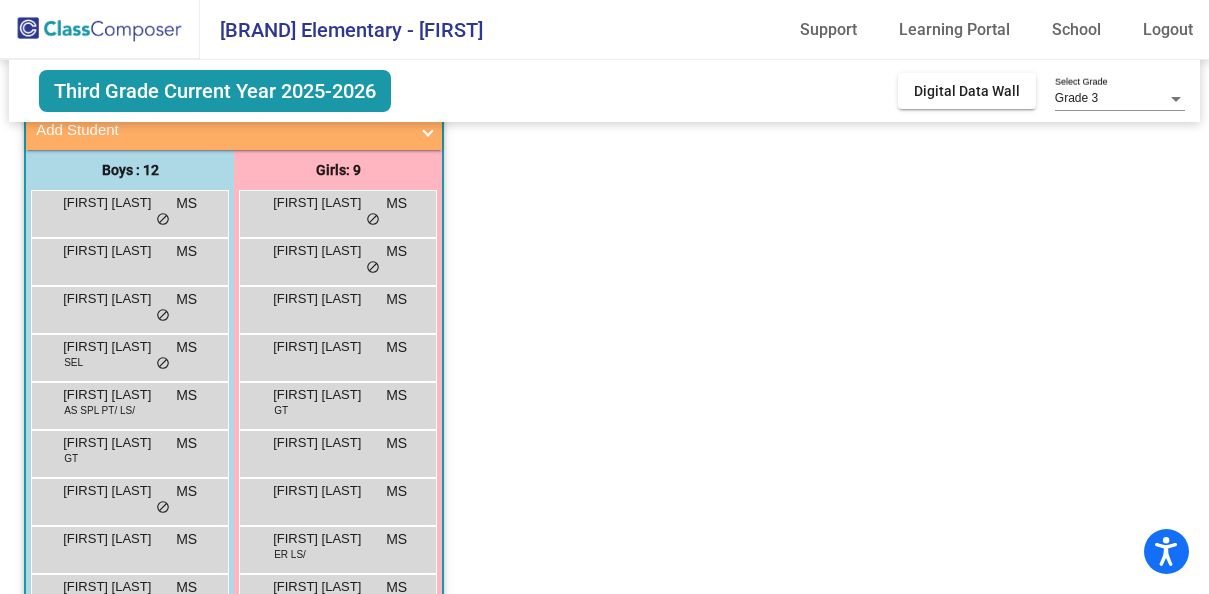 scroll, scrollTop: 0, scrollLeft: 0, axis: both 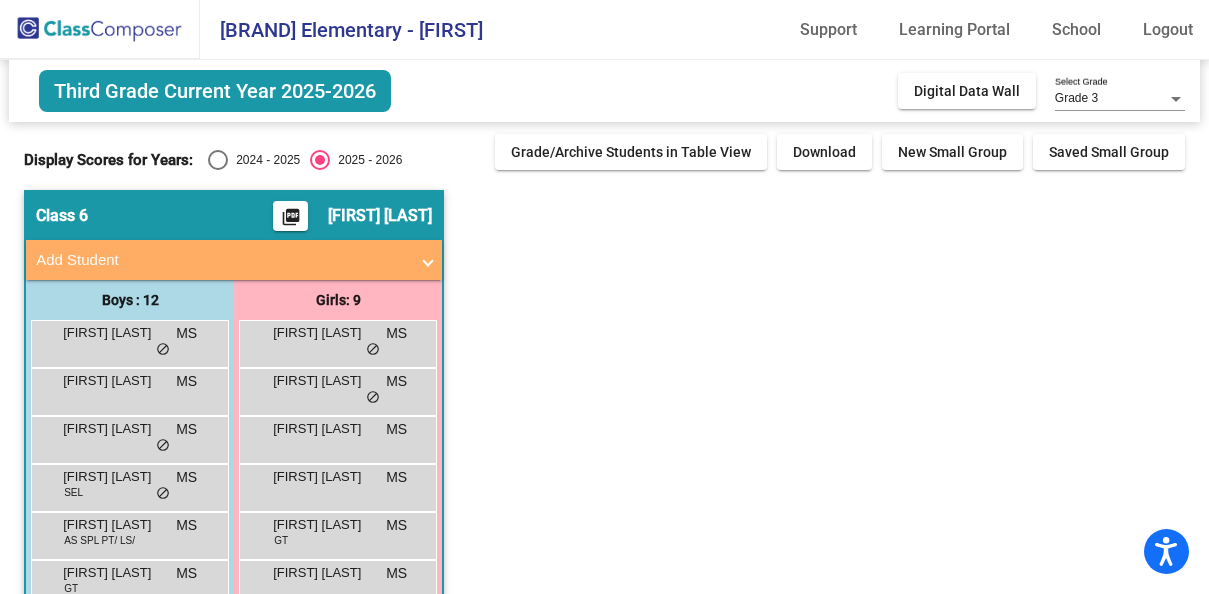 click on "2024 - 2025" at bounding box center (264, 160) 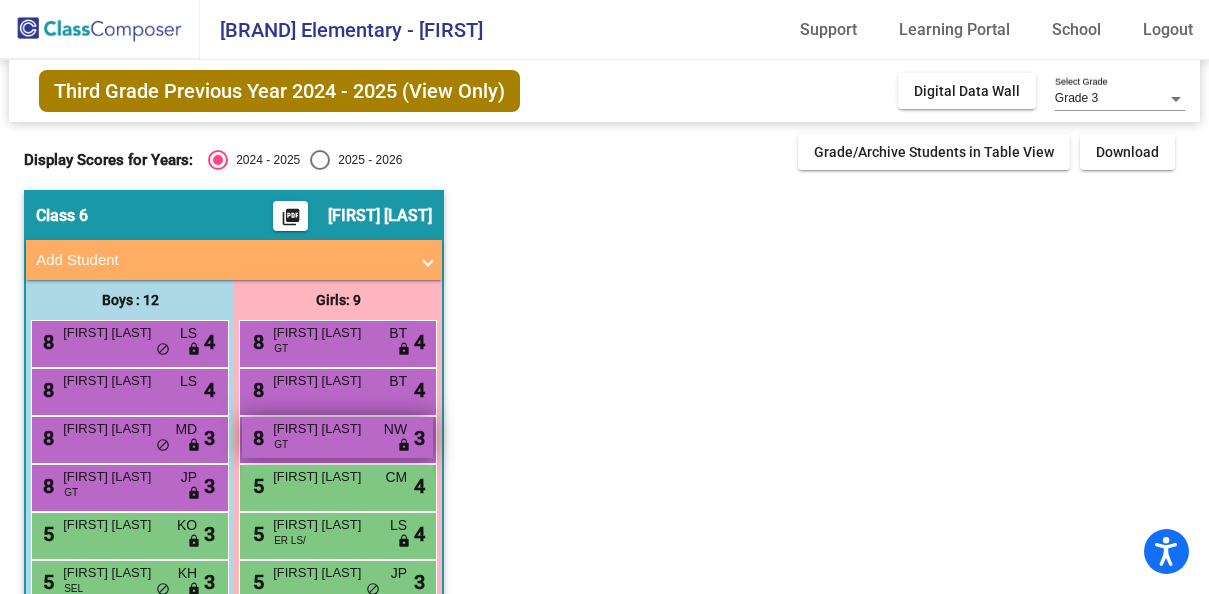 scroll, scrollTop: 5, scrollLeft: 0, axis: vertical 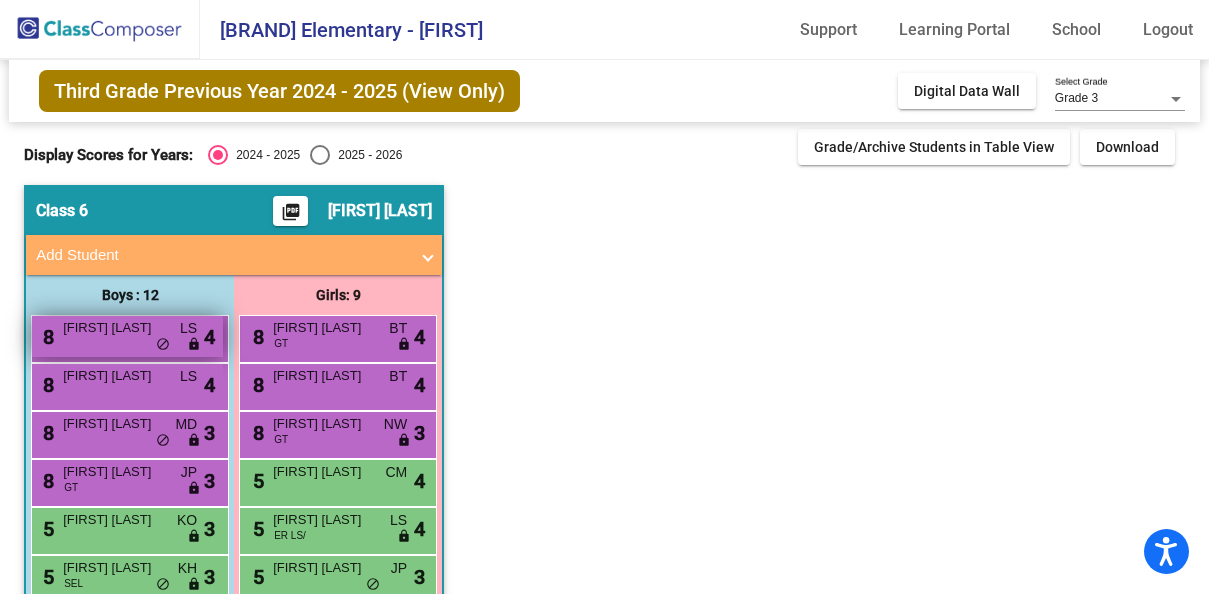click on "do_not_disturb_alt" at bounding box center (163, 345) 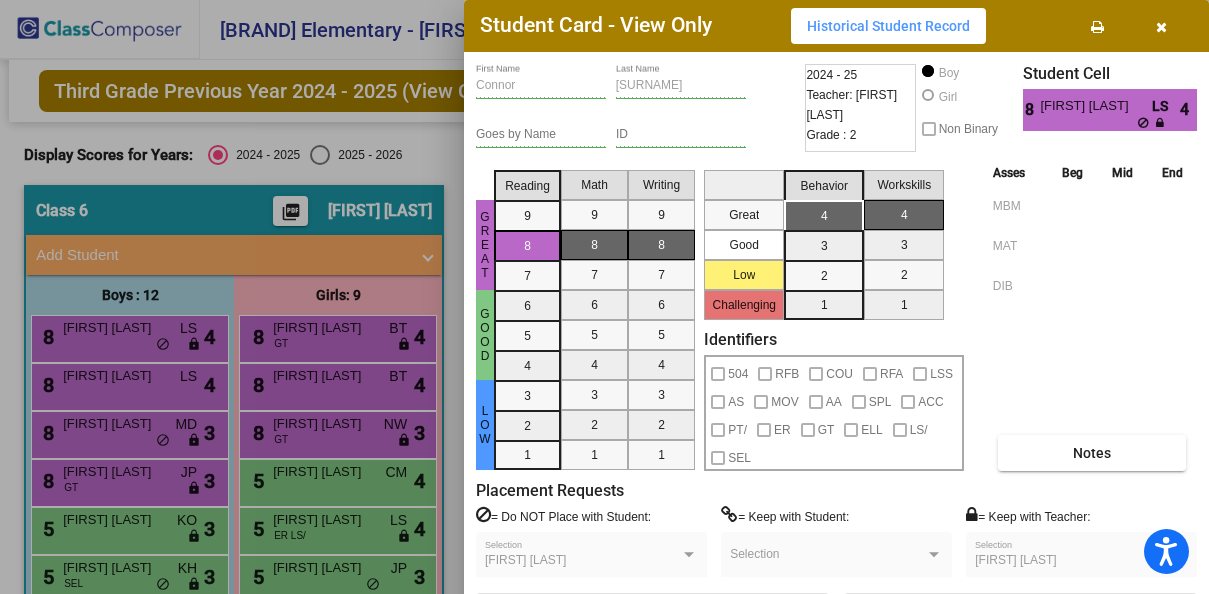 click at bounding box center [604, 297] 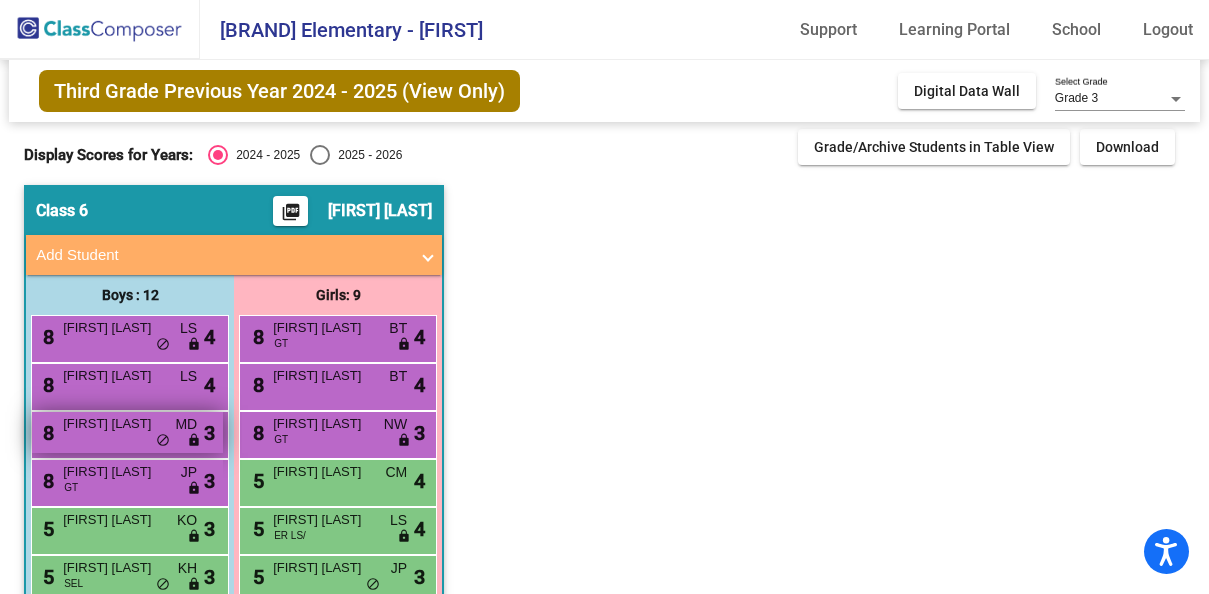 click on "lock" at bounding box center (194, 441) 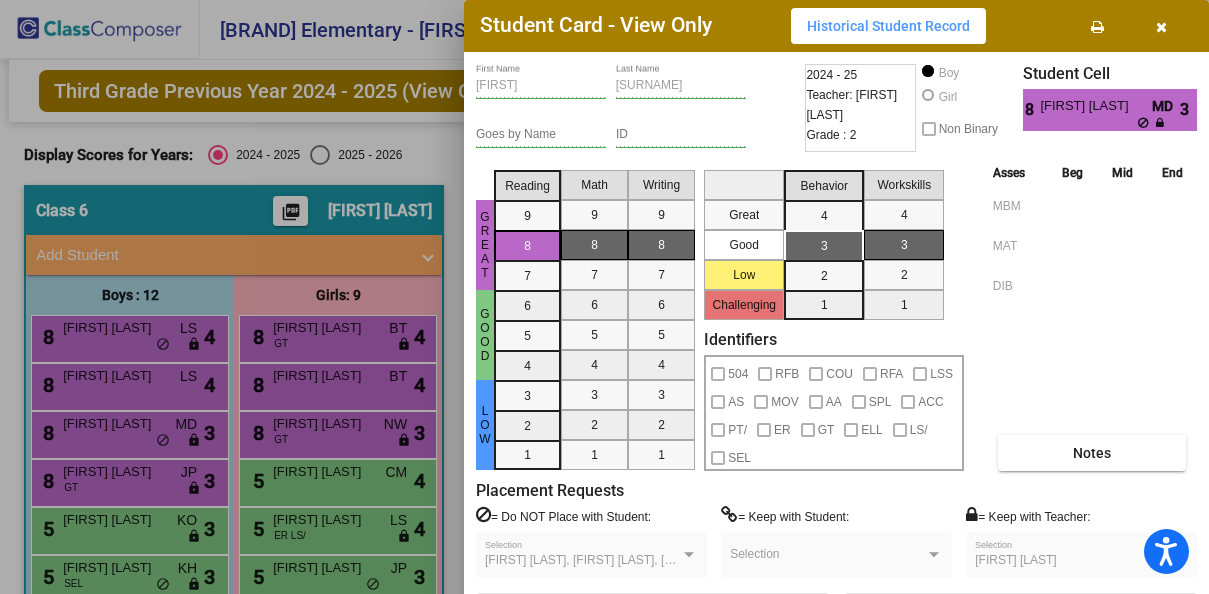 click at bounding box center [604, 297] 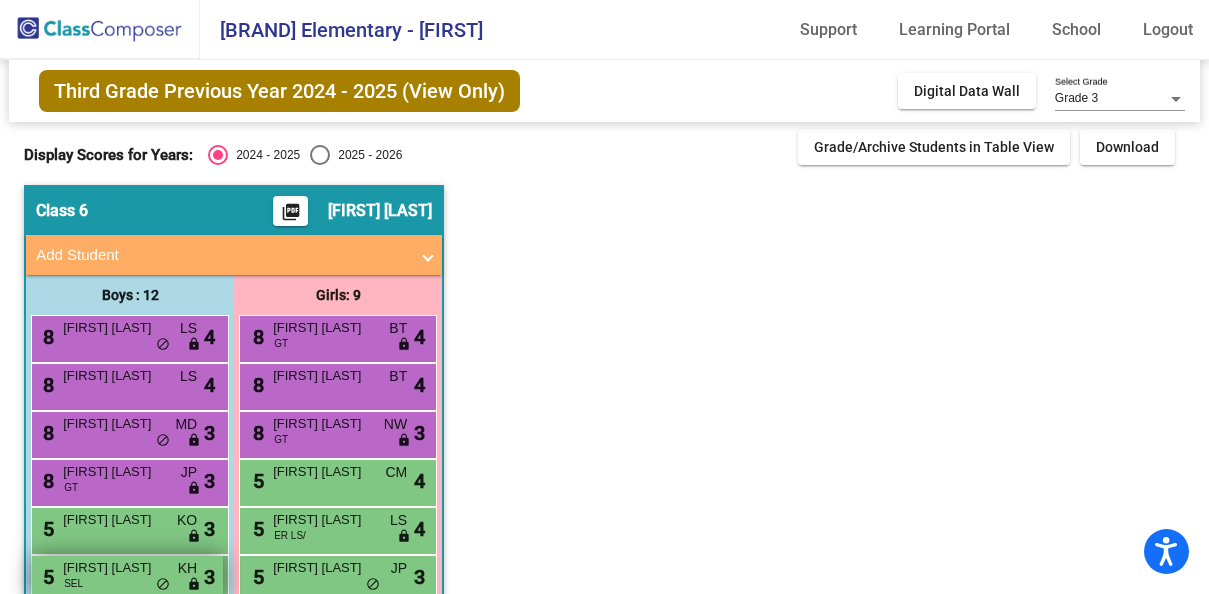 click on "5 [FIRST] [LAST] SEL KH lock do_not_disturb_alt 3" at bounding box center [127, 576] 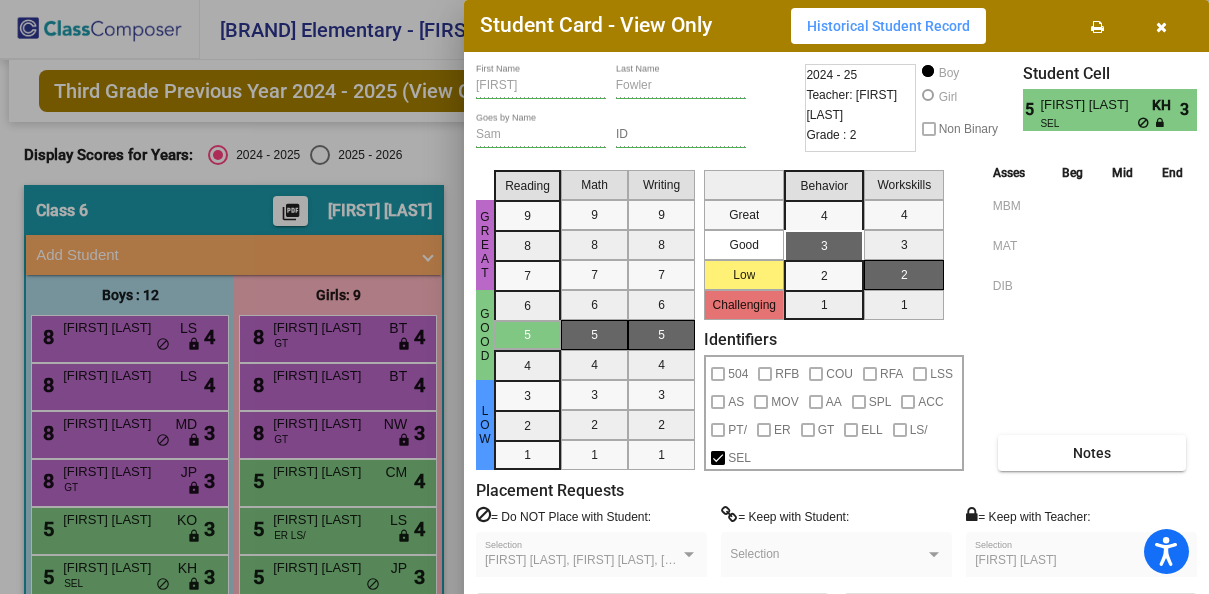 click at bounding box center (604, 297) 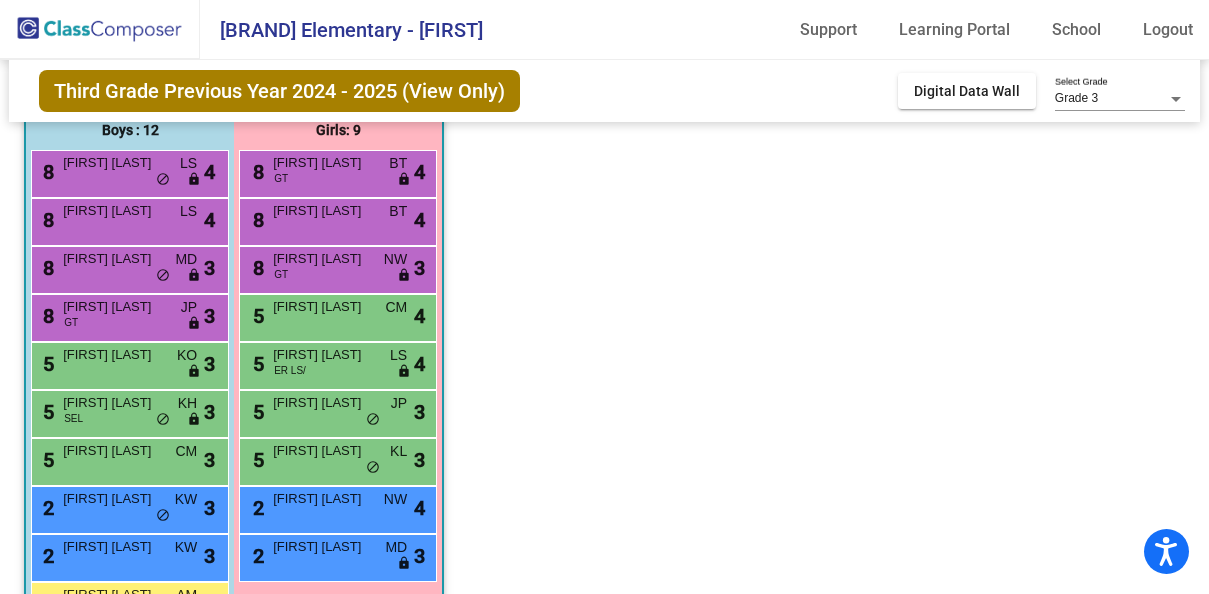 scroll, scrollTop: 170, scrollLeft: 0, axis: vertical 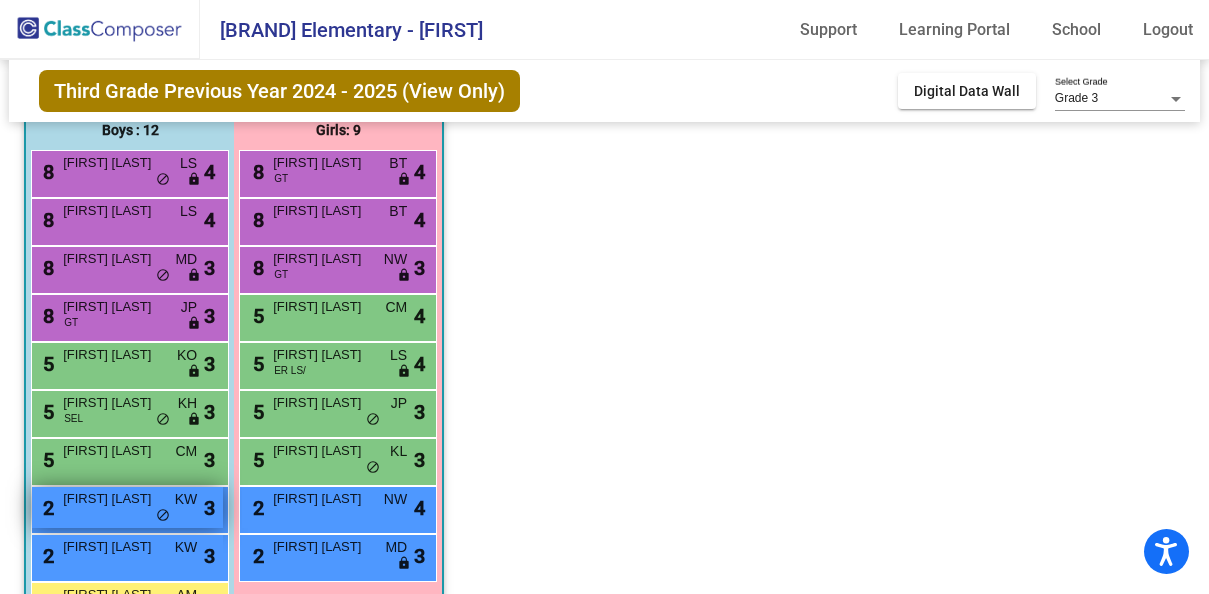 click on "[NUMBER] [FIRST] [LAST] [INITIAL] [INITIAL] lock do_not_disturb_alt [NUMBER]" at bounding box center (127, 507) 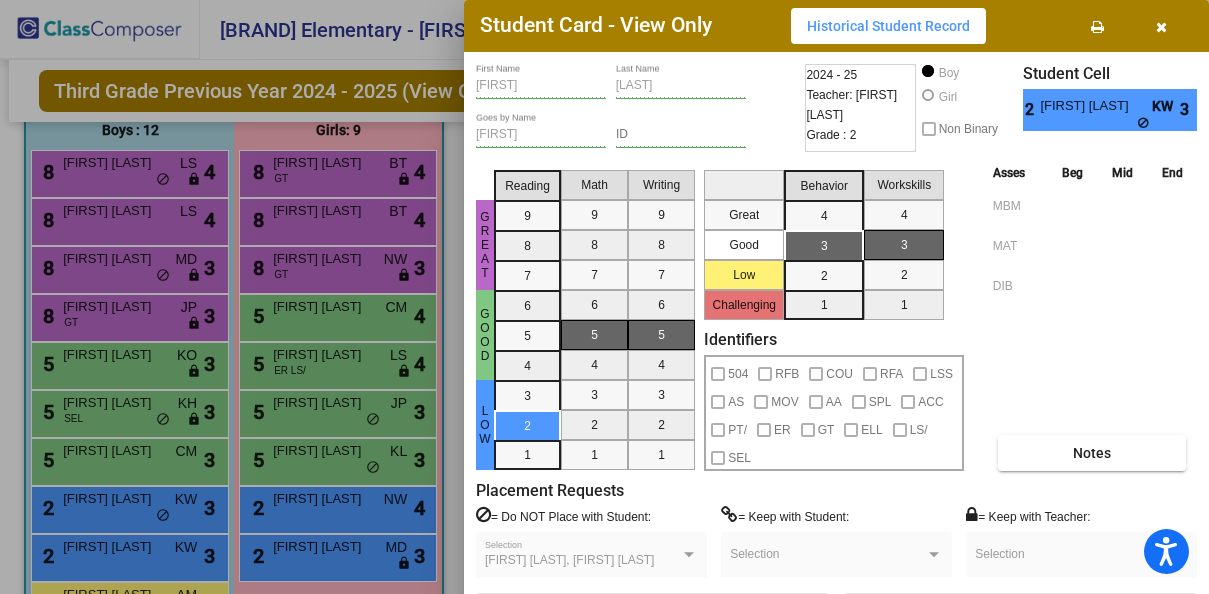 click at bounding box center [604, 297] 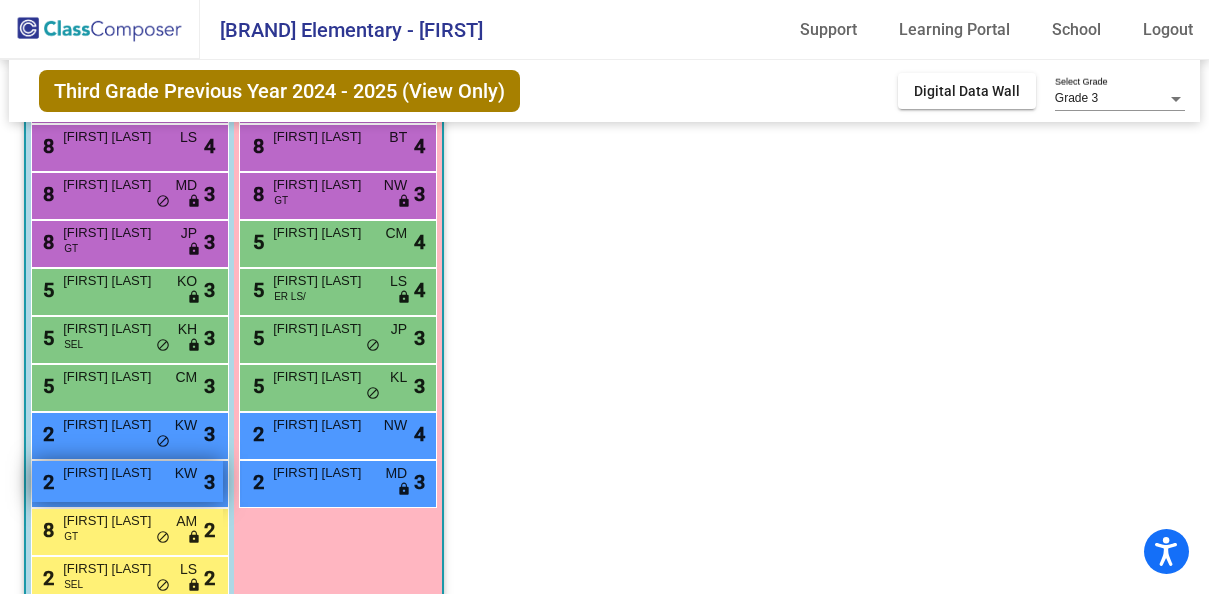 scroll, scrollTop: 251, scrollLeft: 0, axis: vertical 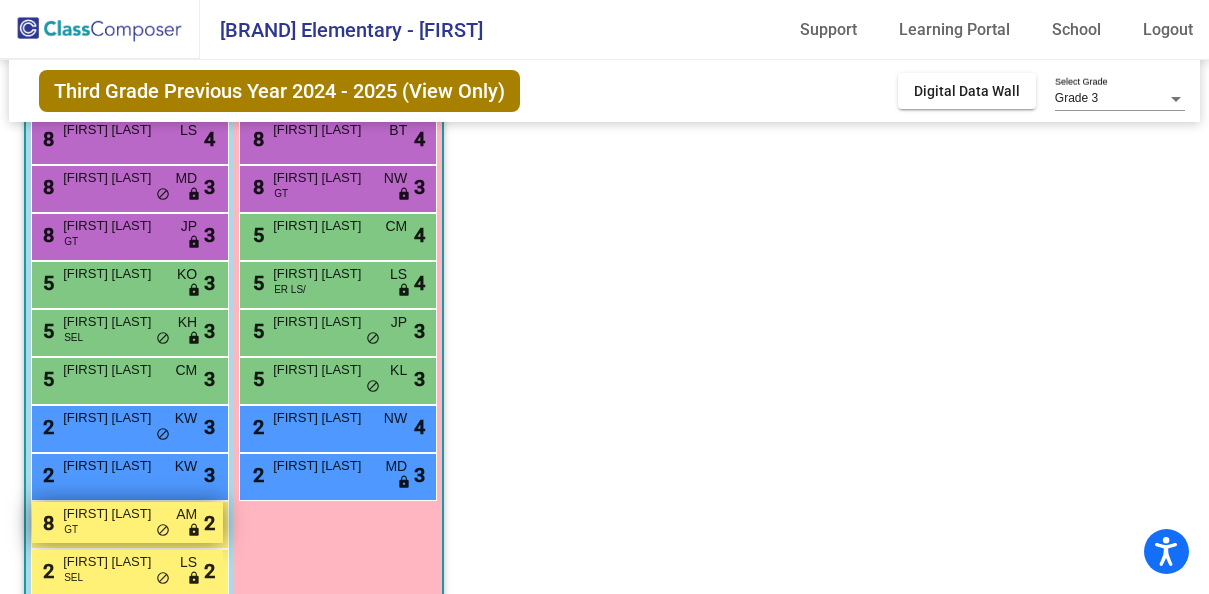 click on "8 [FIRST] [LAST] GT AM lock do_not_disturb_alt 2" at bounding box center (127, 522) 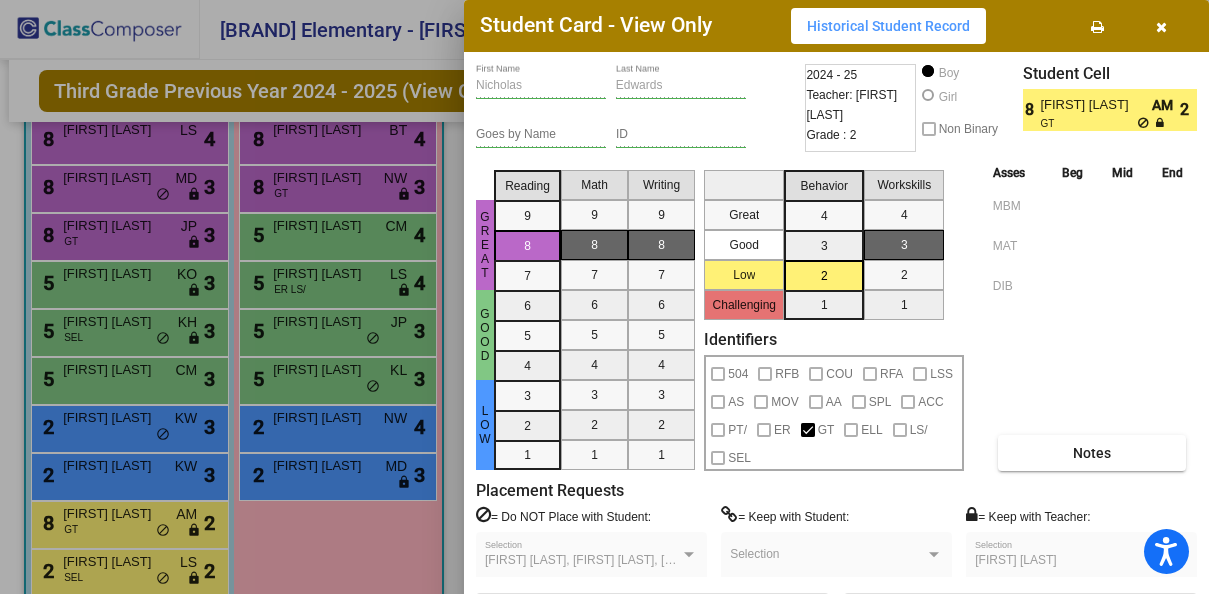 click at bounding box center [604, 297] 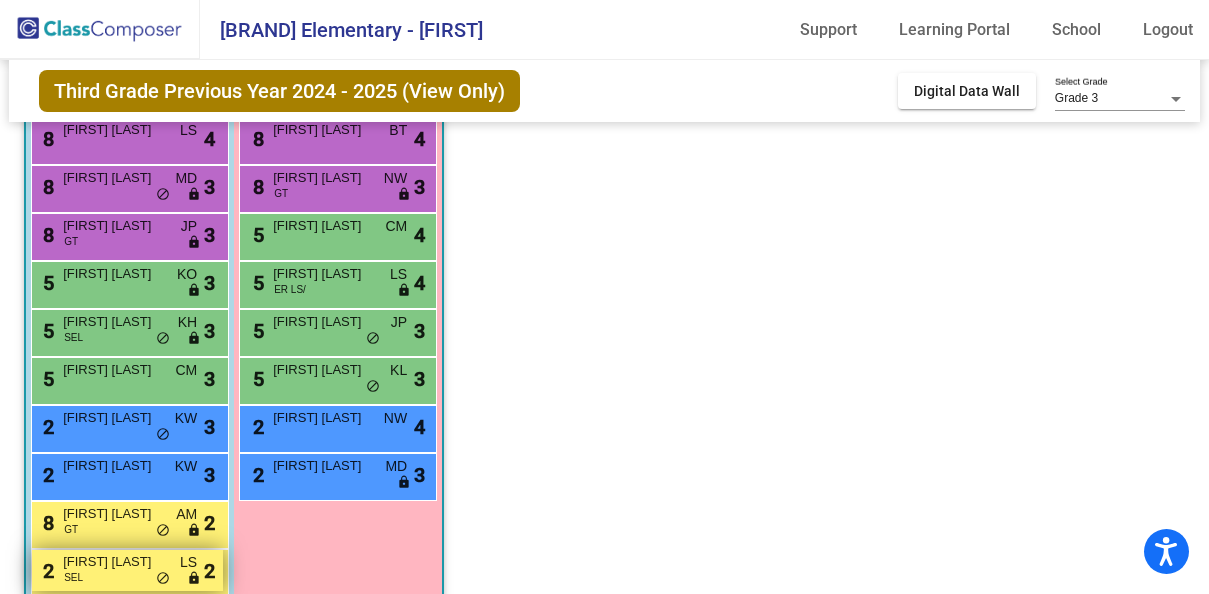 click on "2 [FIRST] [LAST] SEL LS lock do_not_disturb_alt 2" at bounding box center [127, 570] 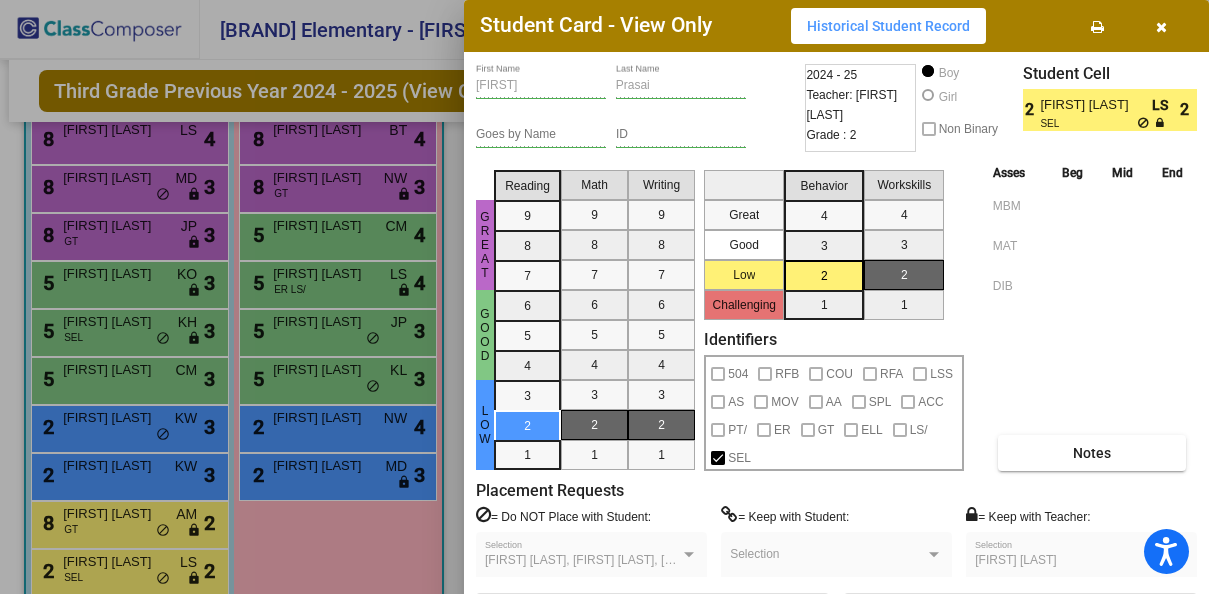 click on "[FIRST] [LAST], [FIRST] [LAST], [FIRST] [LAST], [FIRST] [LAST], [FIRST] [LAST] Selection" at bounding box center (591, 559) 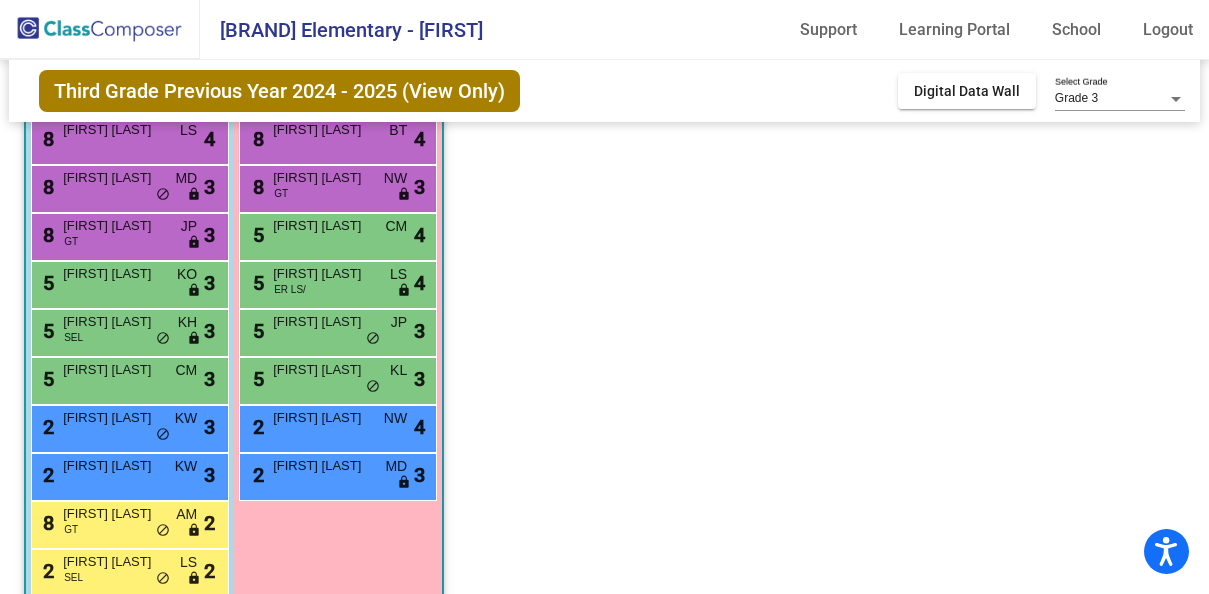 scroll, scrollTop: 334, scrollLeft: 0, axis: vertical 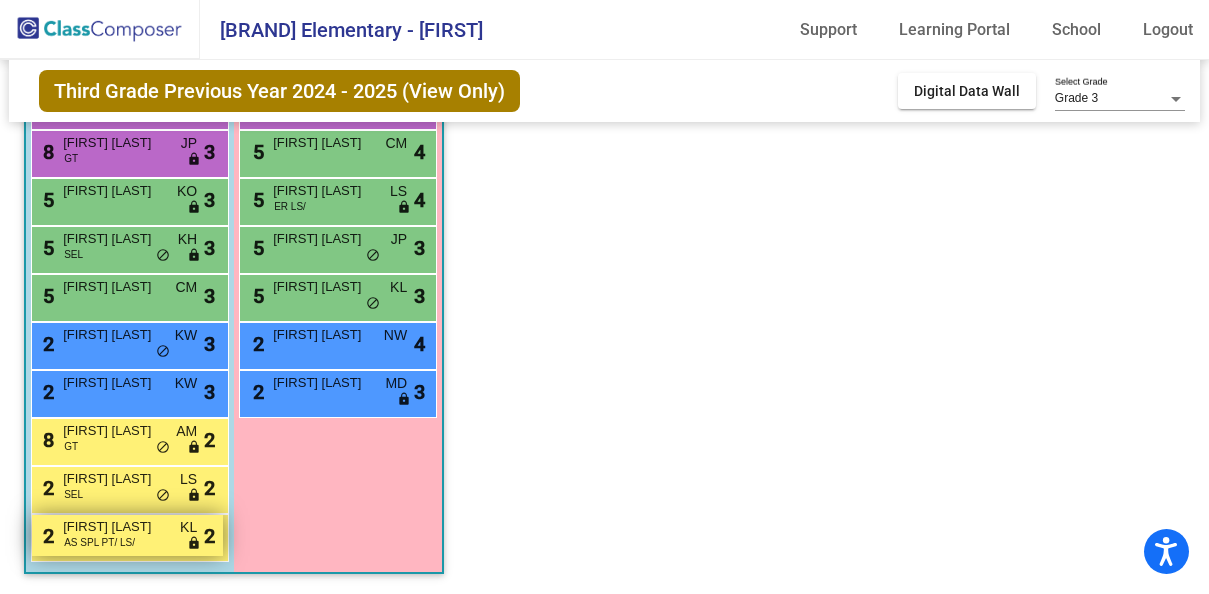 click on "[NUMBER] [FIRST] [LAST] [INITIAL] [INITIAL] [INITIAL]/[INITIAL]/[INITIAL] lock do_not_disturb_alt [NUMBER]" at bounding box center (127, 535) 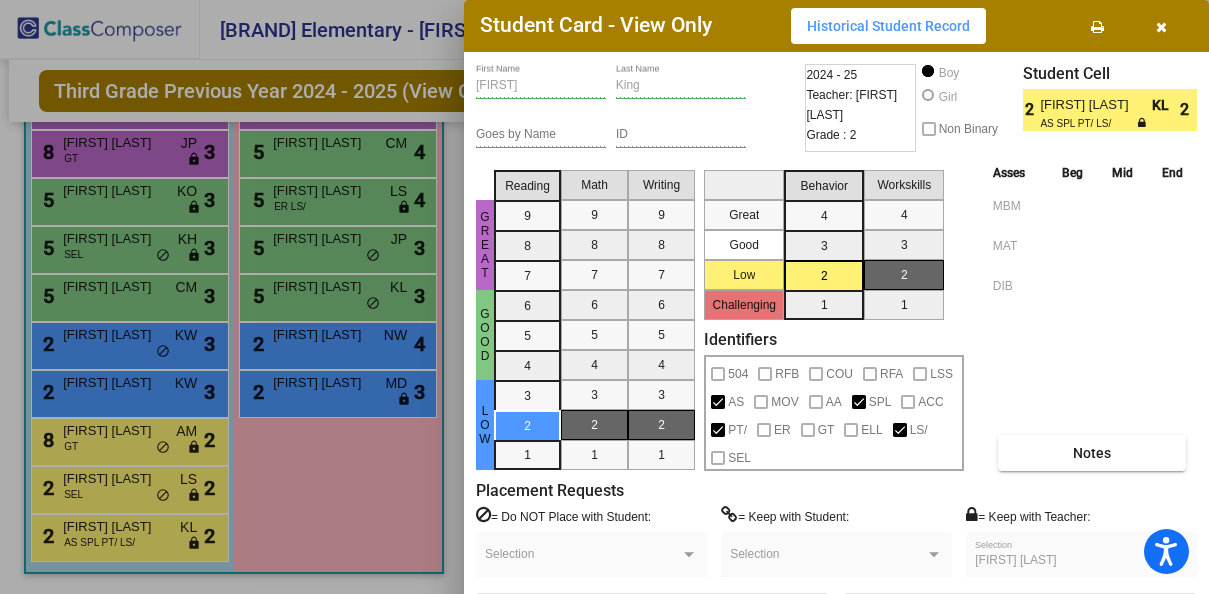 click at bounding box center [604, 297] 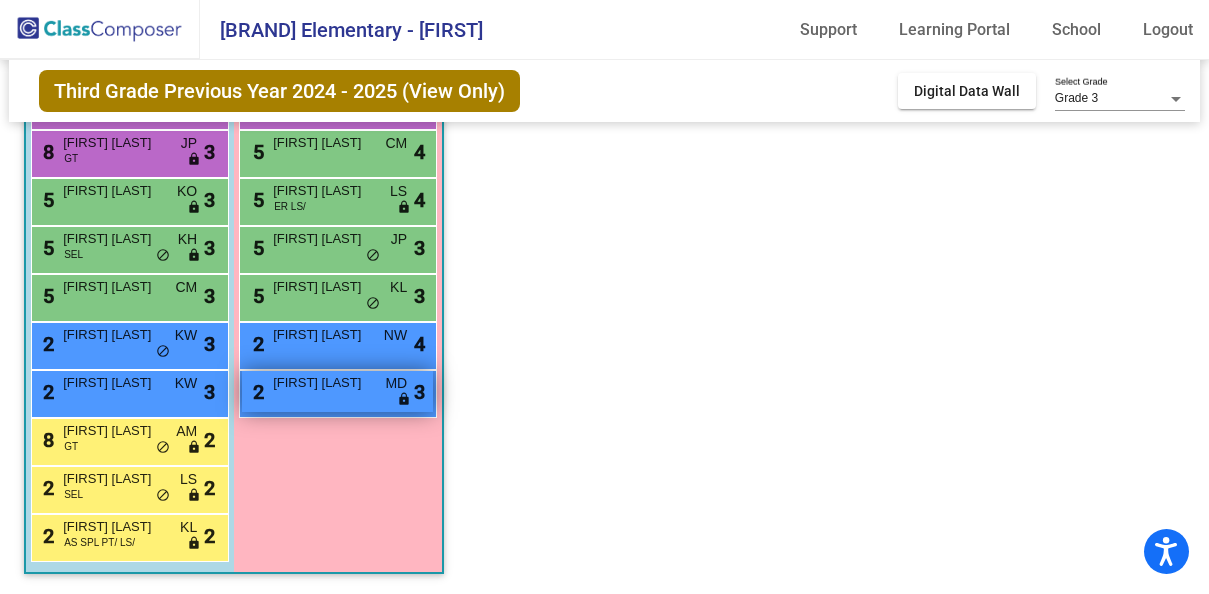 click on "[FIRST] [LAST]" at bounding box center (323, 383) 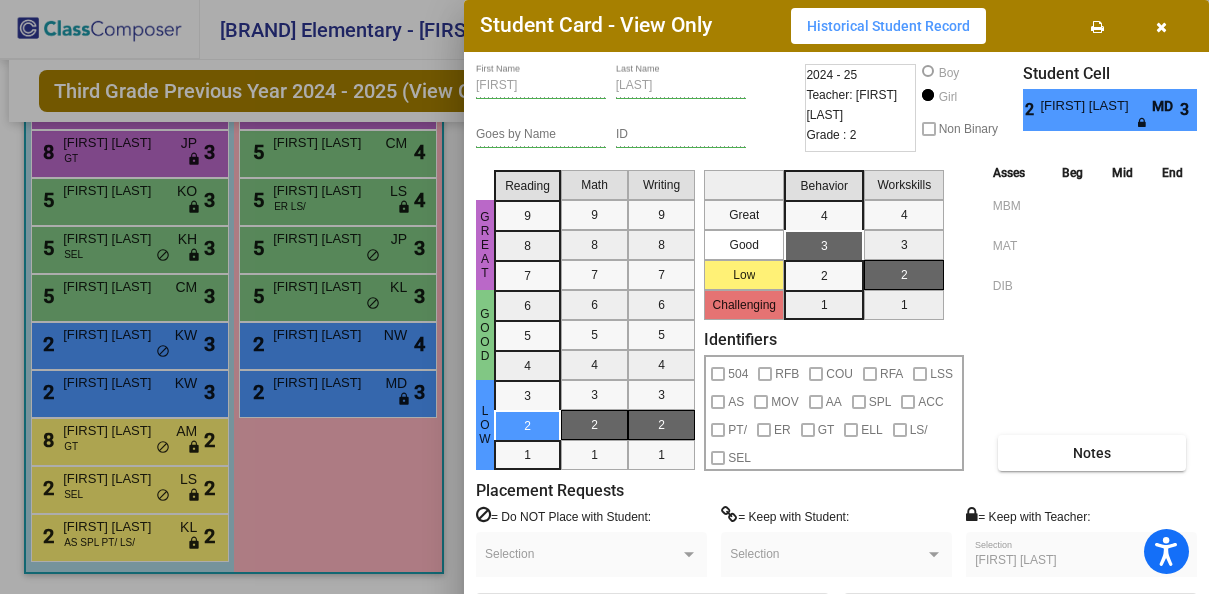 click at bounding box center [604, 297] 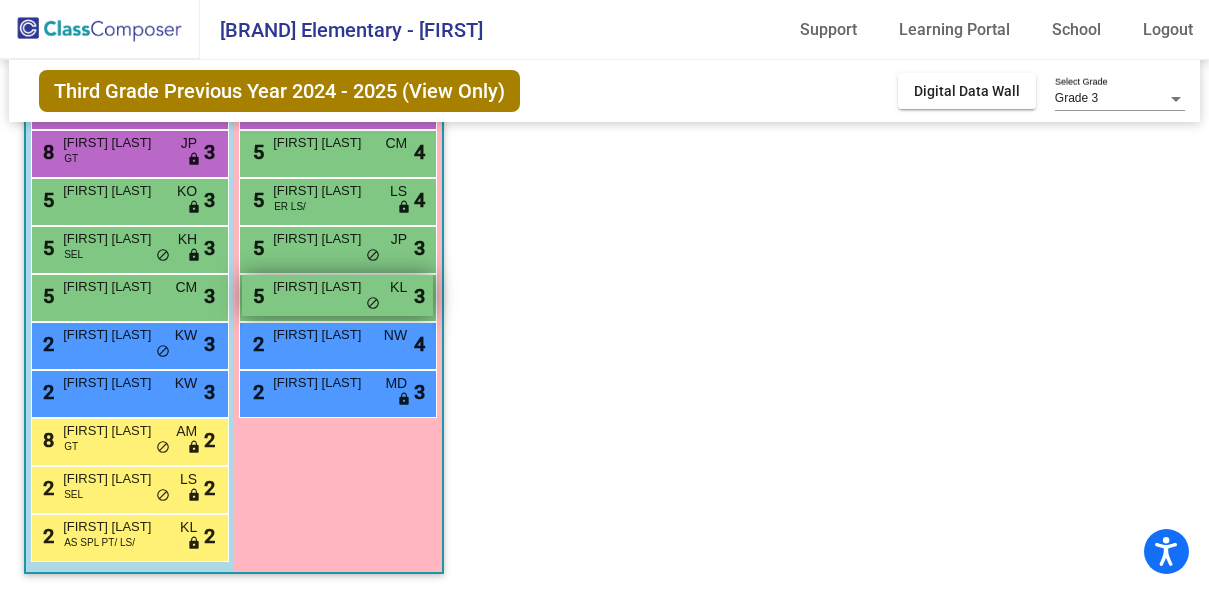 click on "5 [FIRST] [LAST] KL lock do_not_disturb_alt 3" at bounding box center (337, 295) 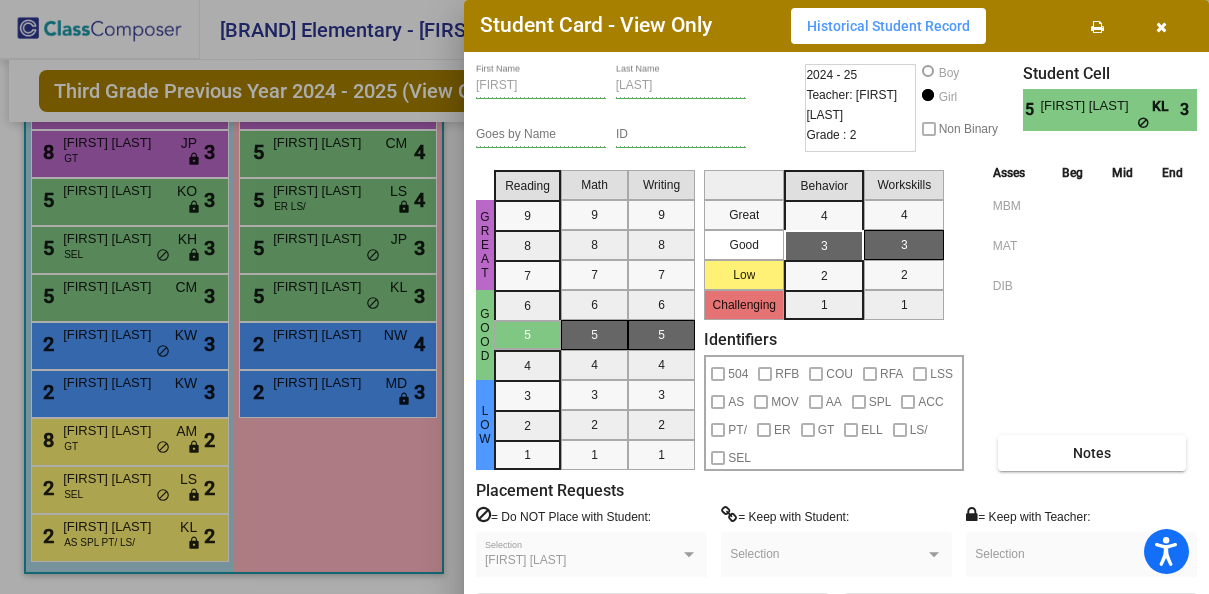 click at bounding box center [604, 297] 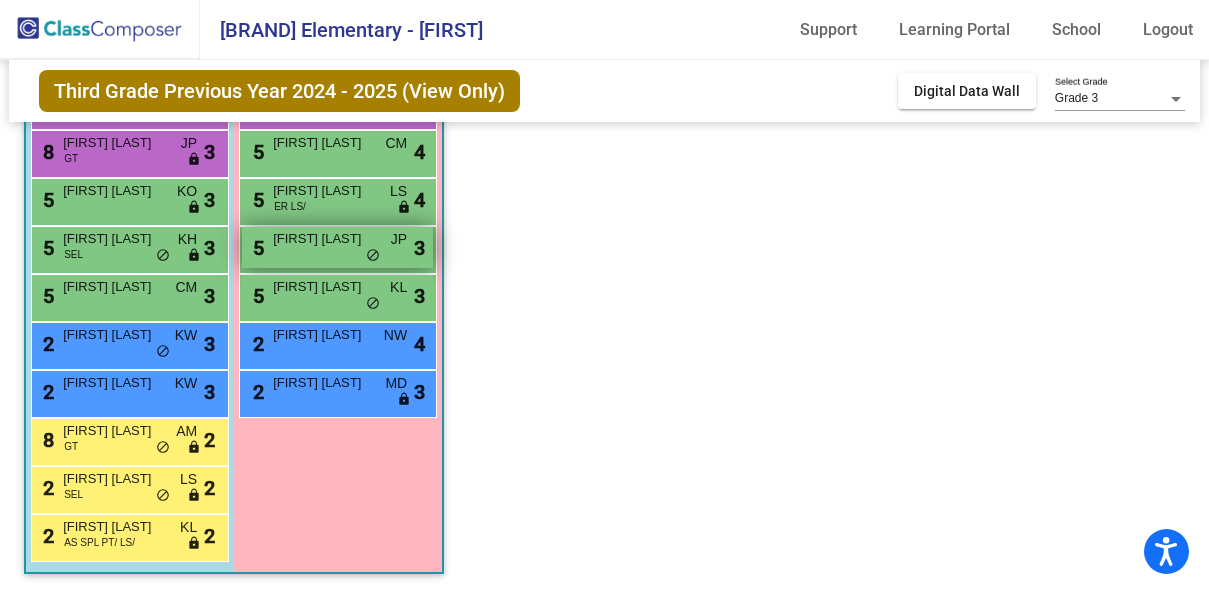 click on "5 [FIRST] [LAST] JP lock do_not_disturb_alt 3" at bounding box center [337, 247] 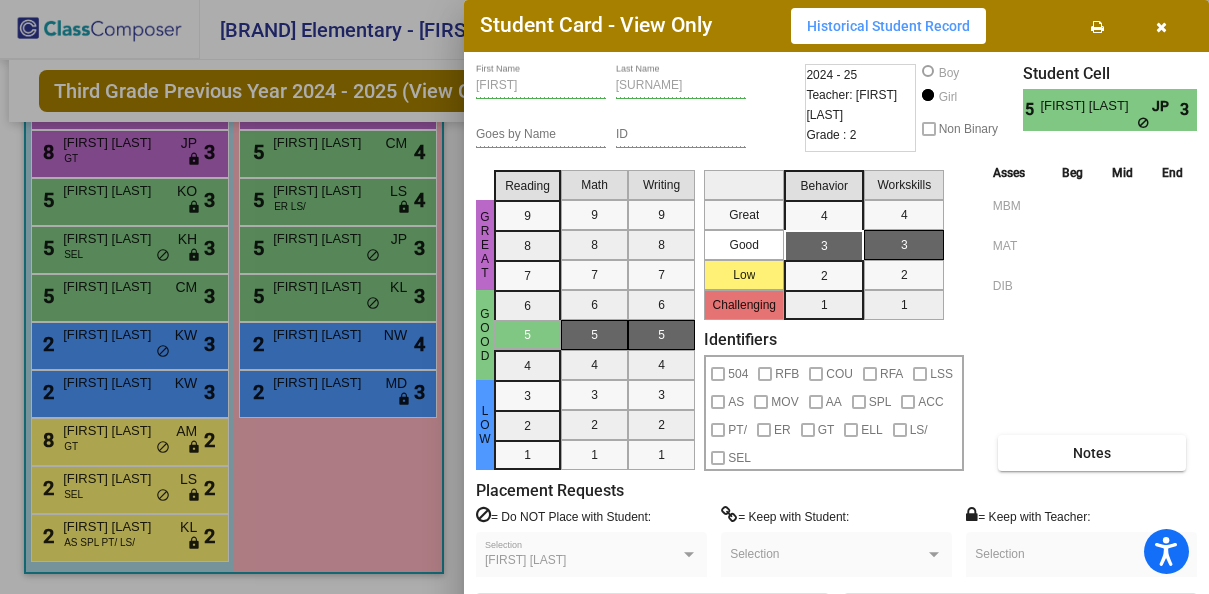click at bounding box center (604, 297) 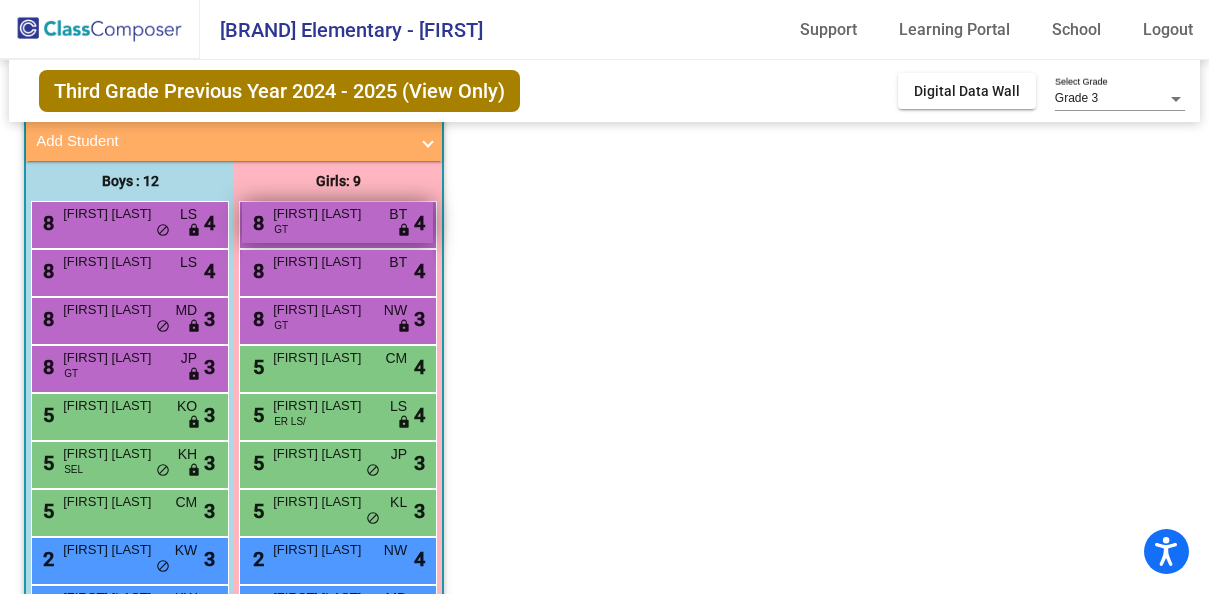 scroll, scrollTop: 115, scrollLeft: 0, axis: vertical 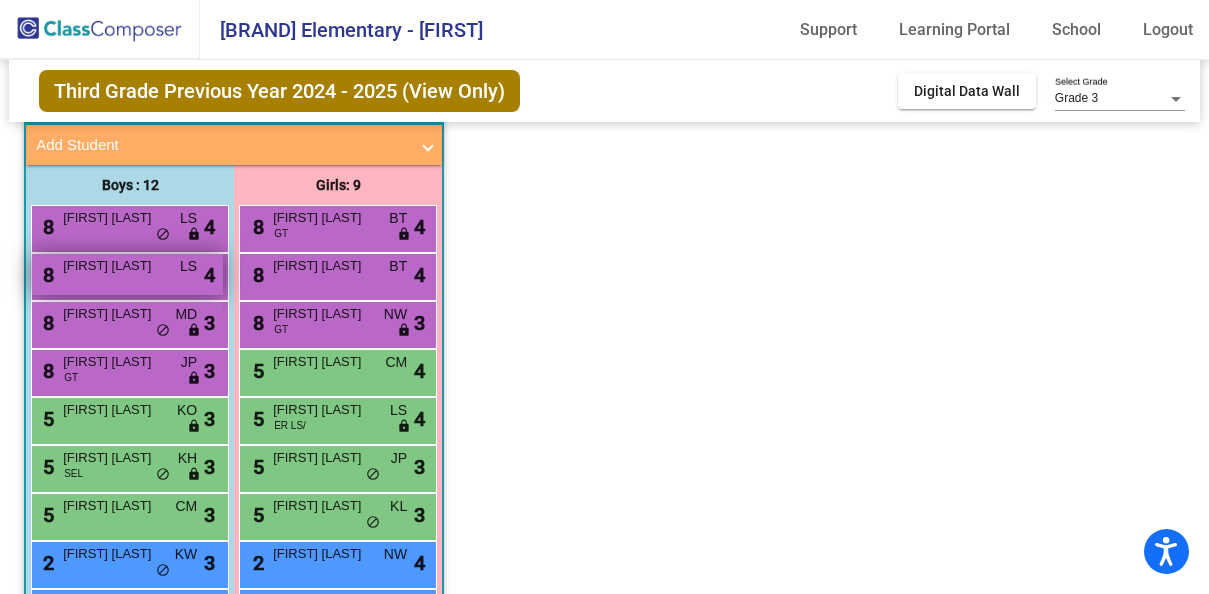 click on "8 [FIRST] [LAST] LS lock do_not_disturb_alt 4" at bounding box center (127, 274) 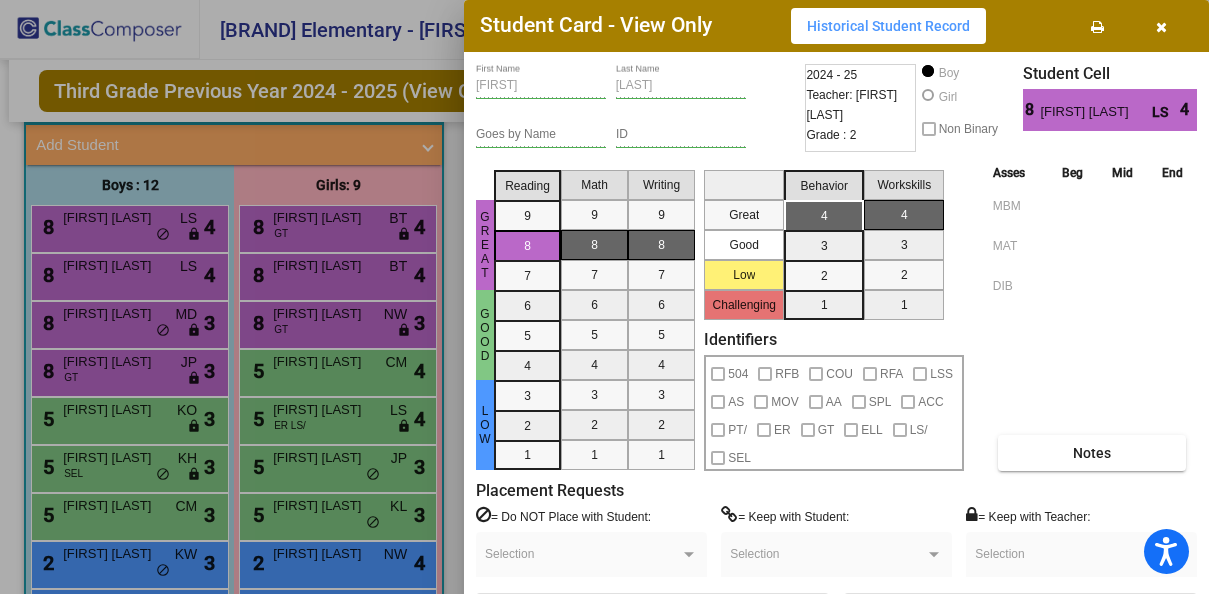 click at bounding box center (604, 297) 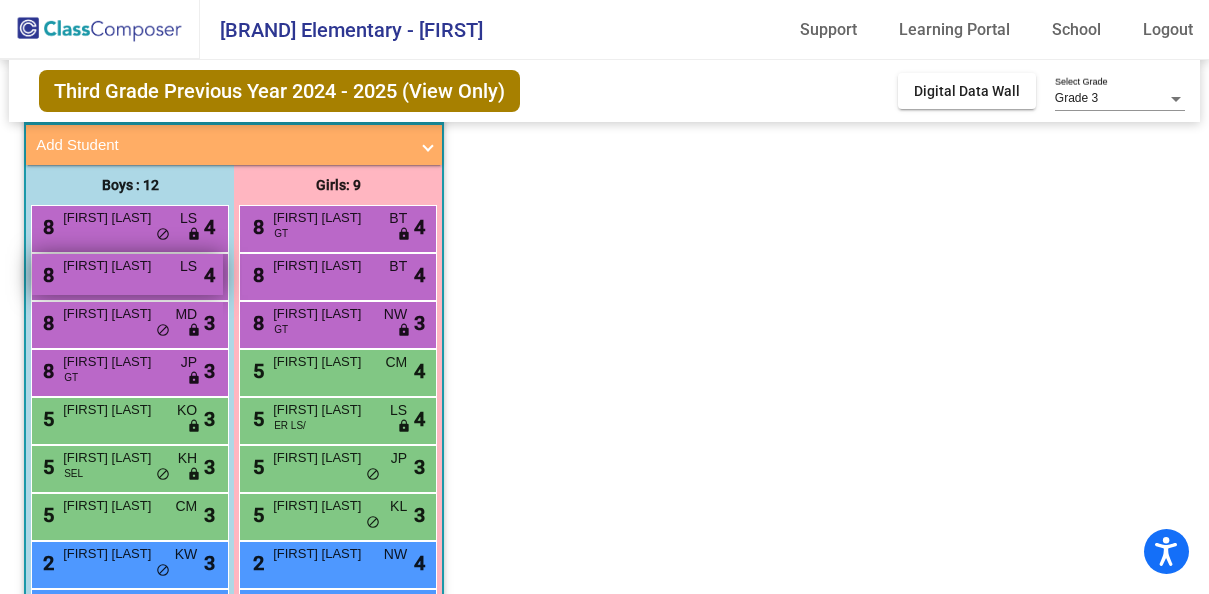 click on "8 [FIRST] [LAST] LS lock do_not_disturb_alt 4" at bounding box center [127, 274] 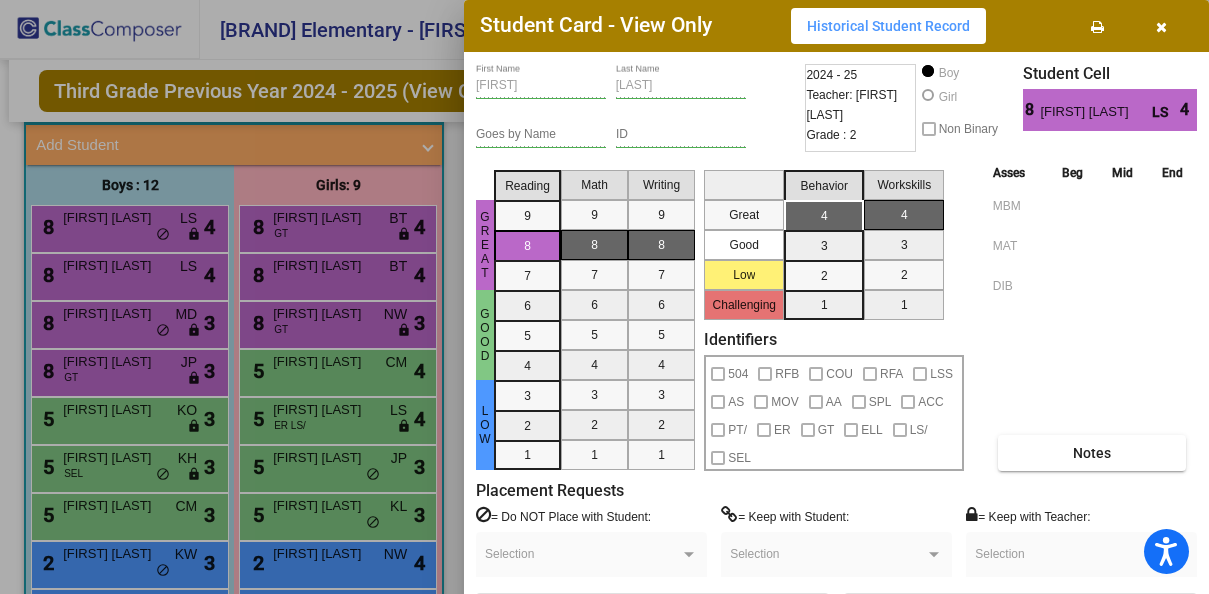 click at bounding box center (604, 297) 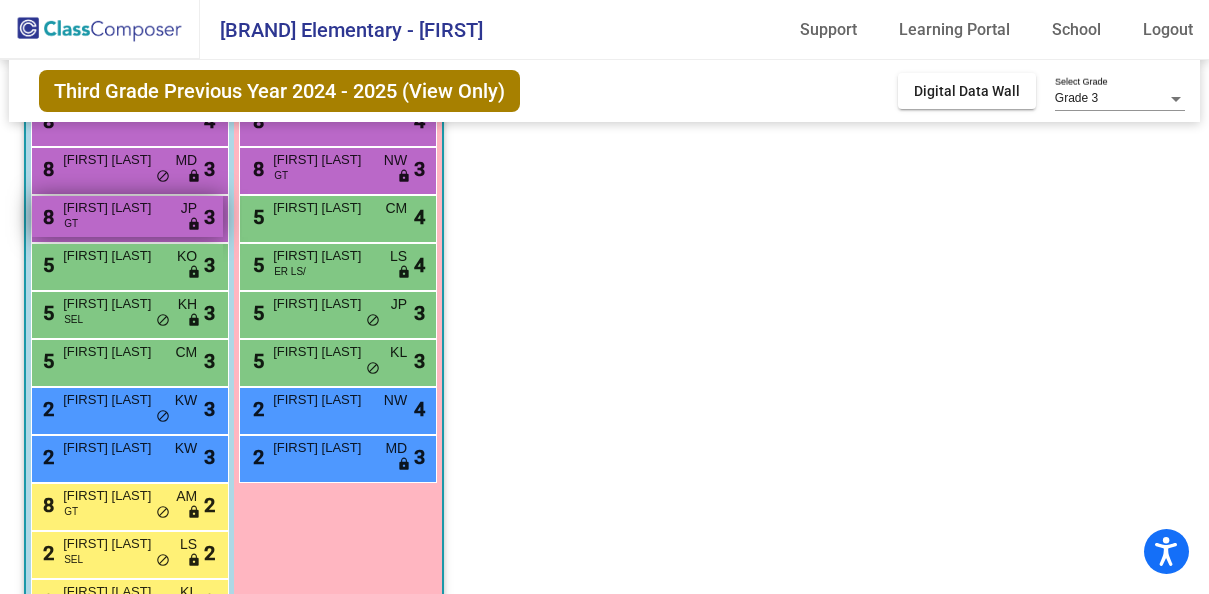 scroll, scrollTop: 311, scrollLeft: 0, axis: vertical 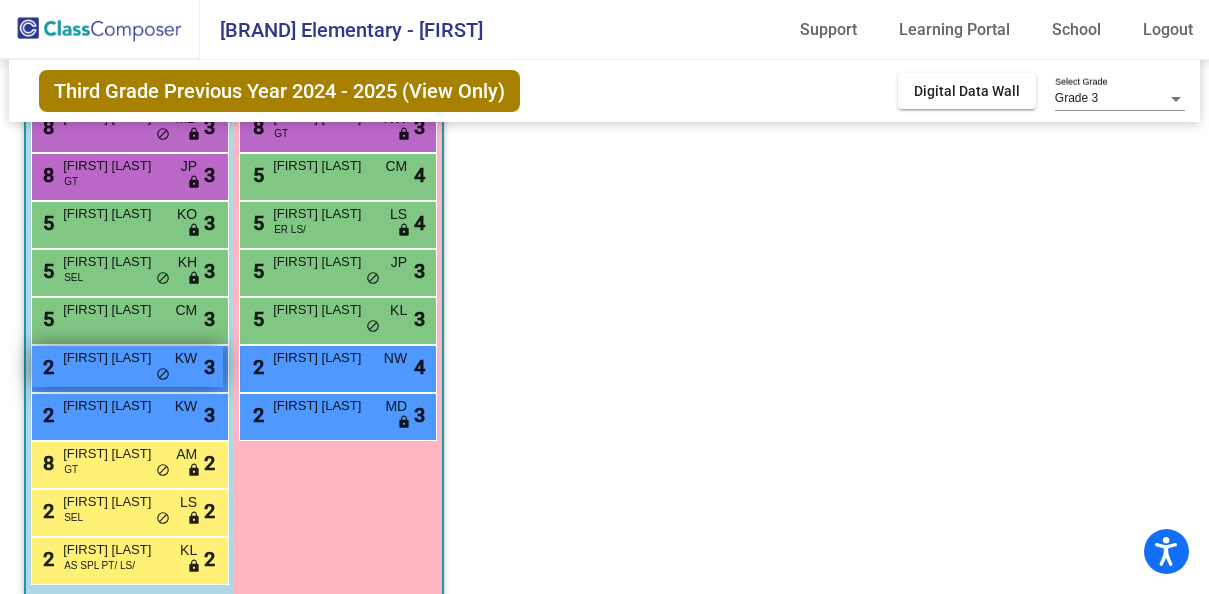 click on "do_not_disturb_alt" at bounding box center (163, 375) 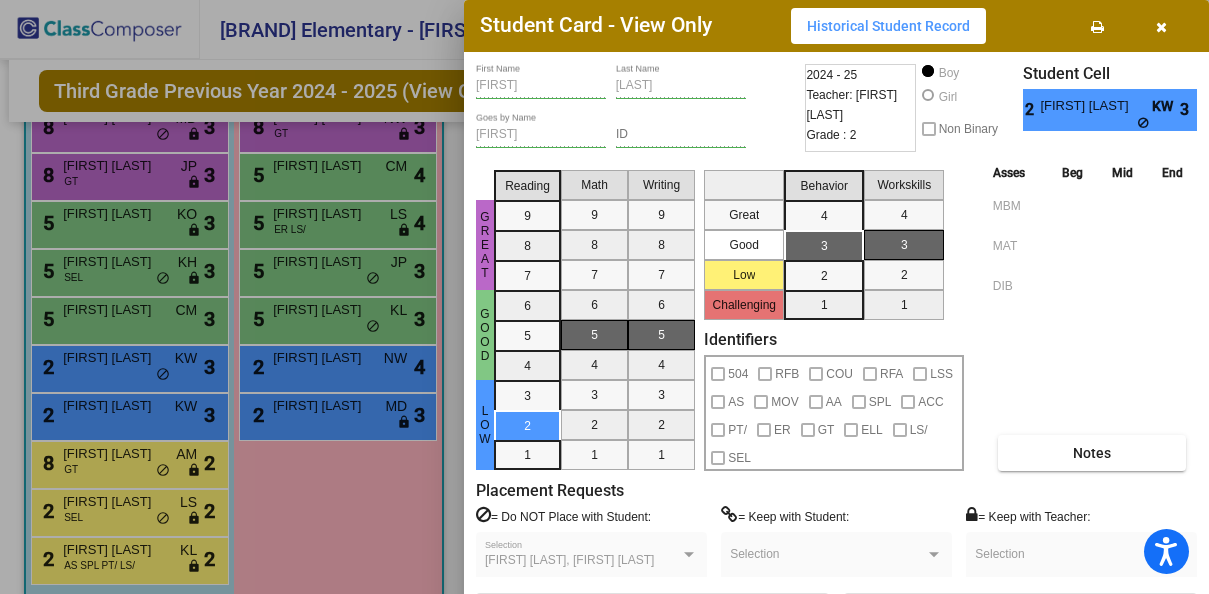 click at bounding box center (604, 297) 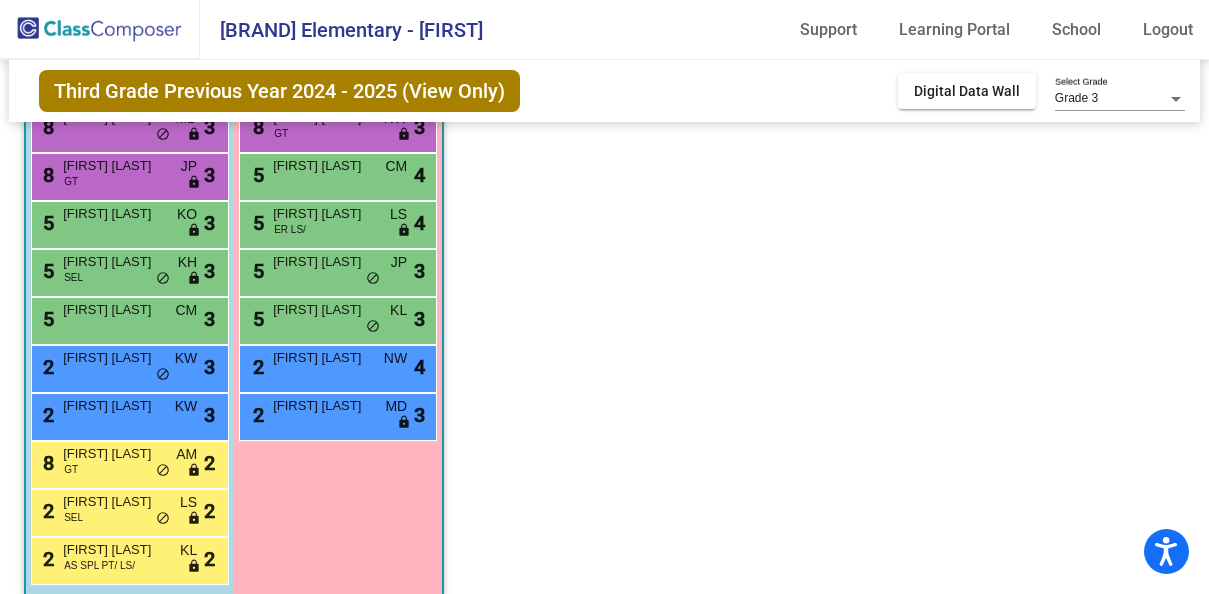 click on "2 [FIRST] [LAST] KW lock do_not_disturb_alt 3" at bounding box center (127, 414) 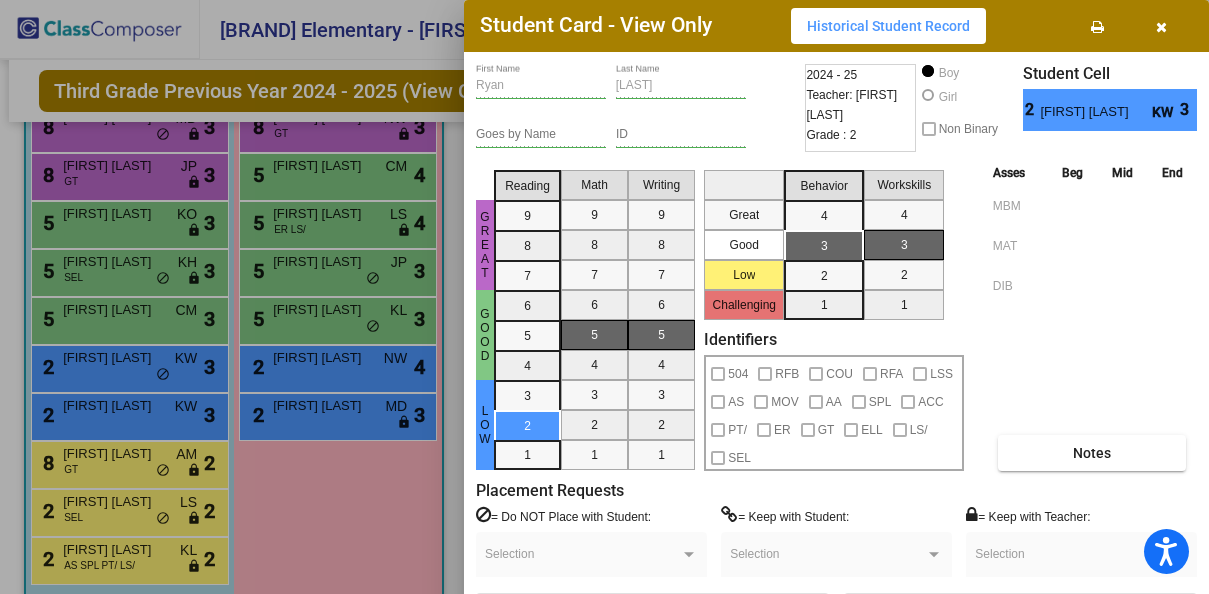 click at bounding box center [604, 297] 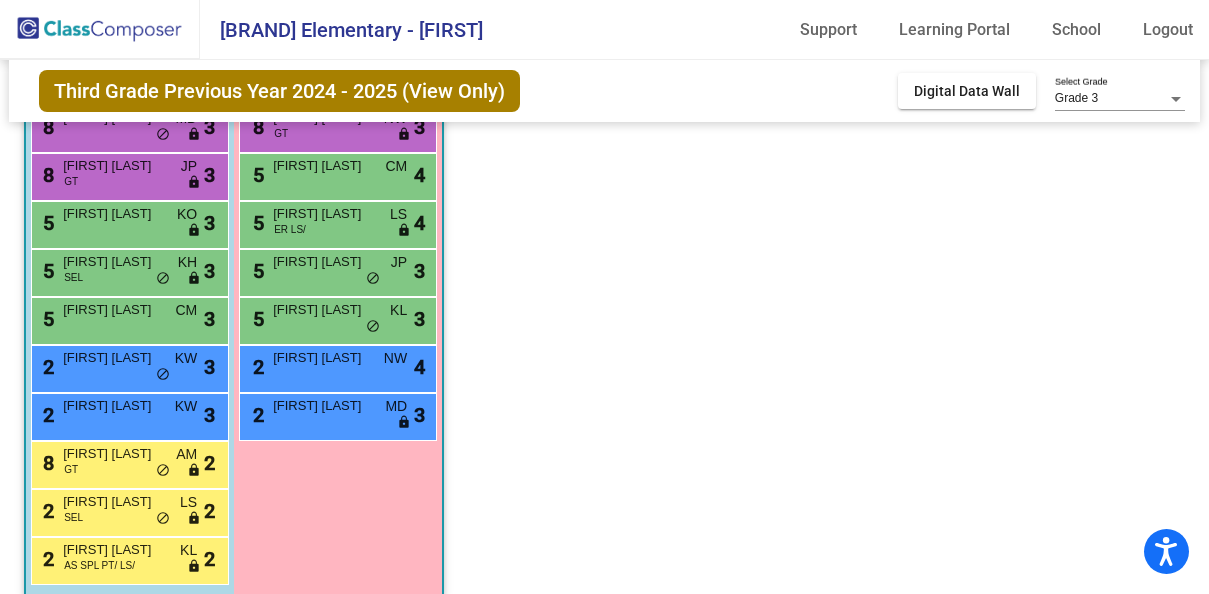 click on "2 [FIRST] [LAST] NW lock do_not_disturb_alt 4" at bounding box center [337, 366] 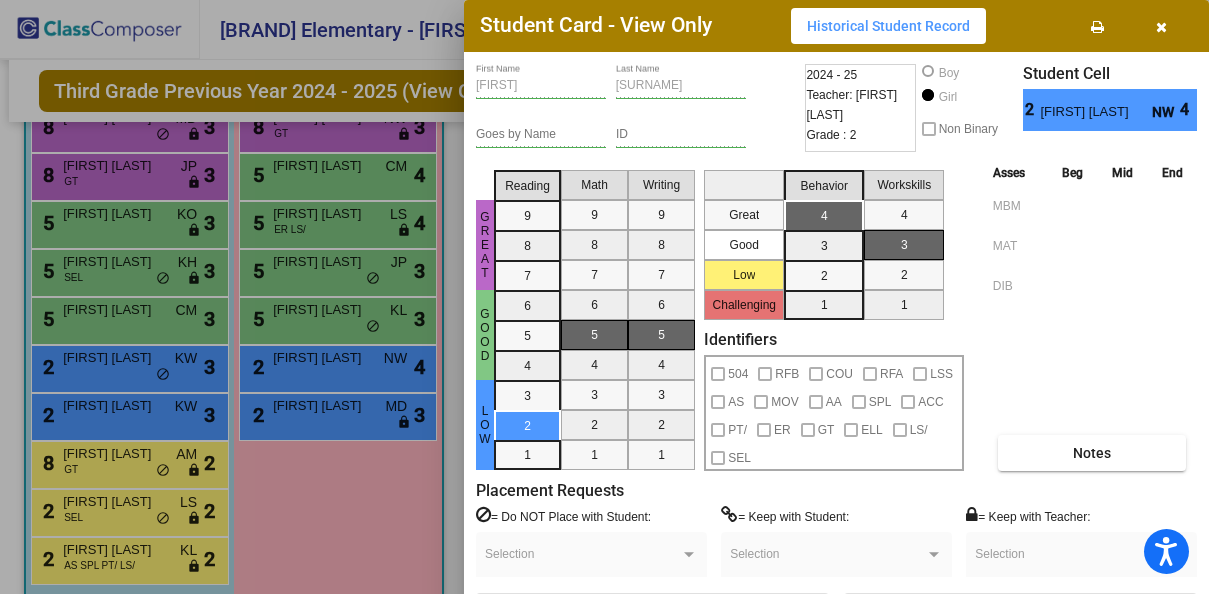 click at bounding box center (604, 297) 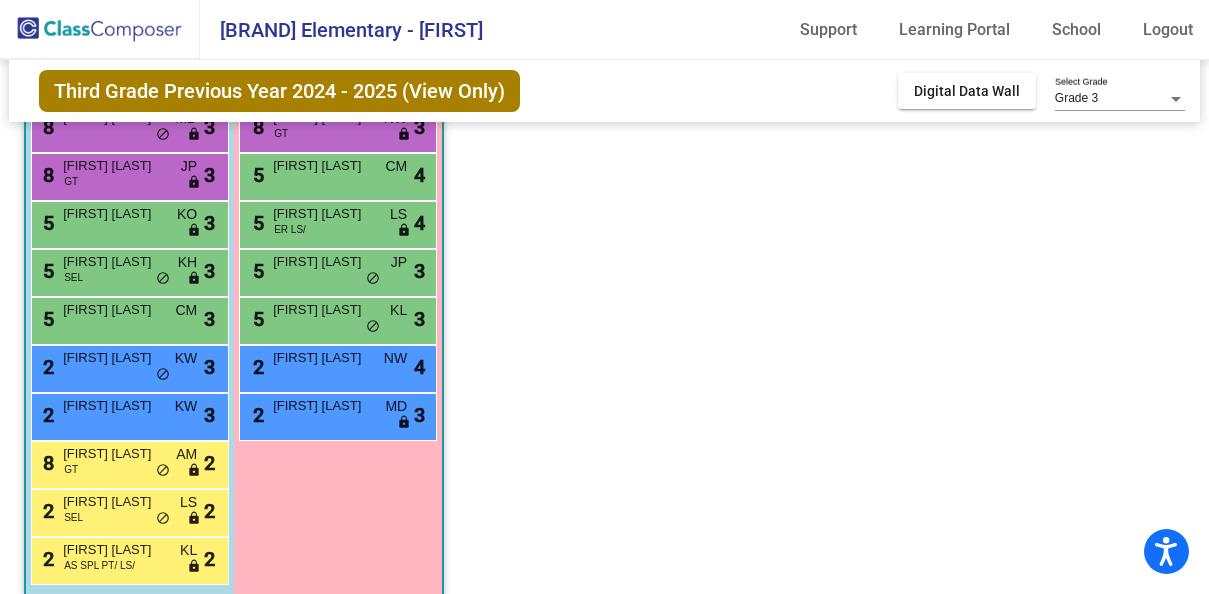 click on "2 [FIRST] [LAST] MD lock do_not_disturb_alt 3" at bounding box center (337, 414) 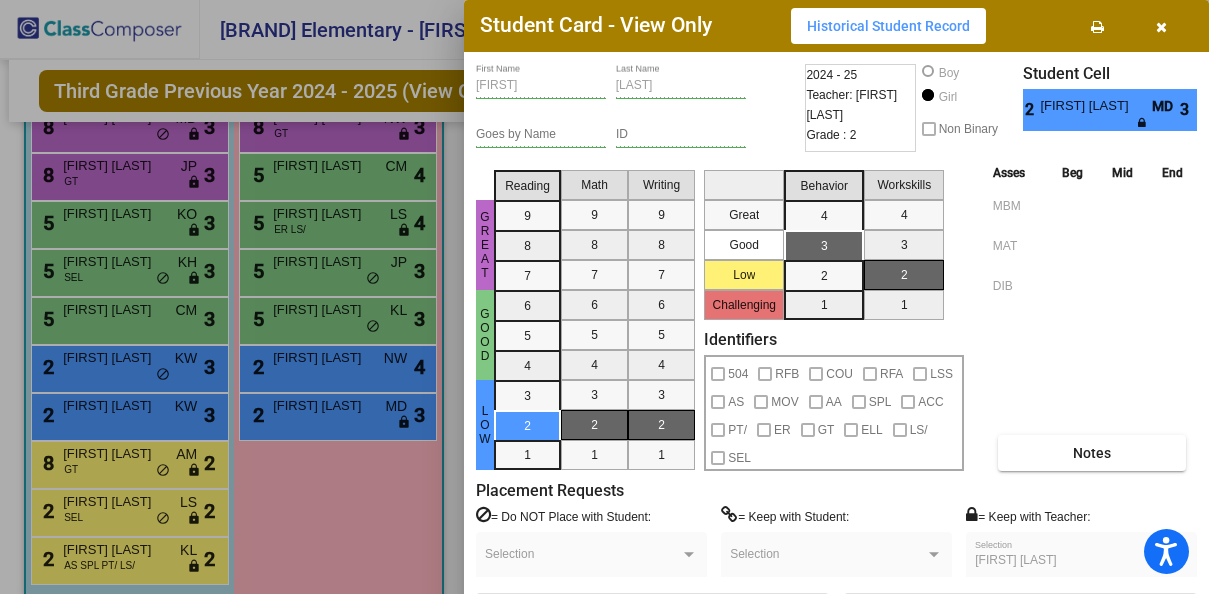 click at bounding box center [604, 297] 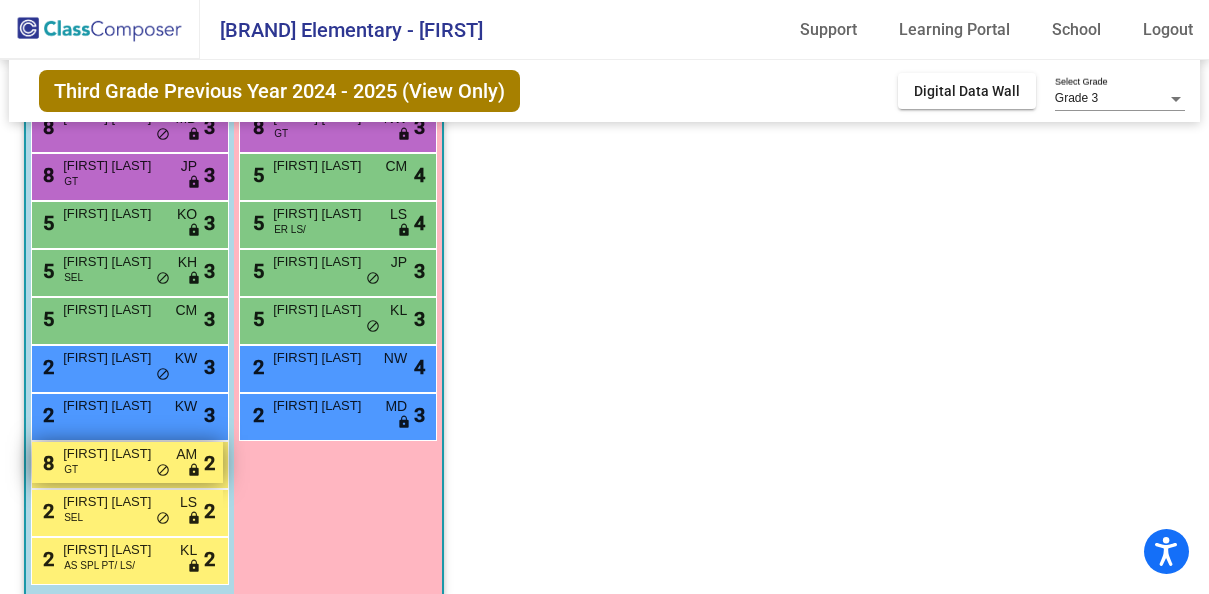 click on "8 [FIRST] [LAST] GT AM lock do_not_disturb_alt 2" at bounding box center [127, 462] 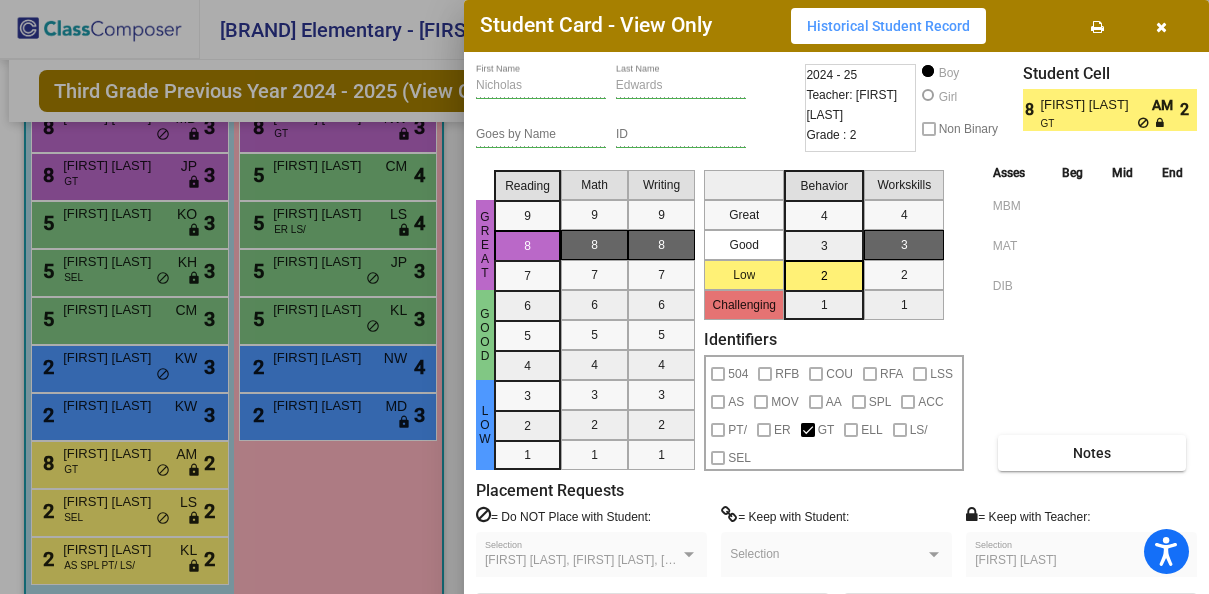 click at bounding box center (604, 297) 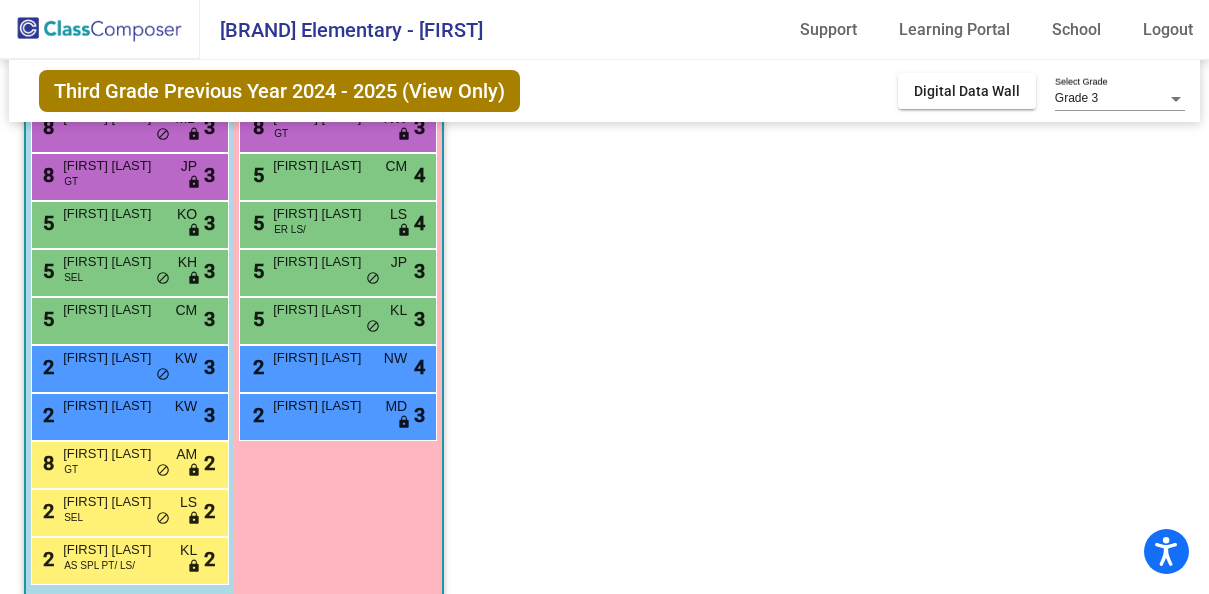 click on "2 [FIRST] [LAST] SEL LS lock do_not_disturb_alt 2" at bounding box center (127, 510) 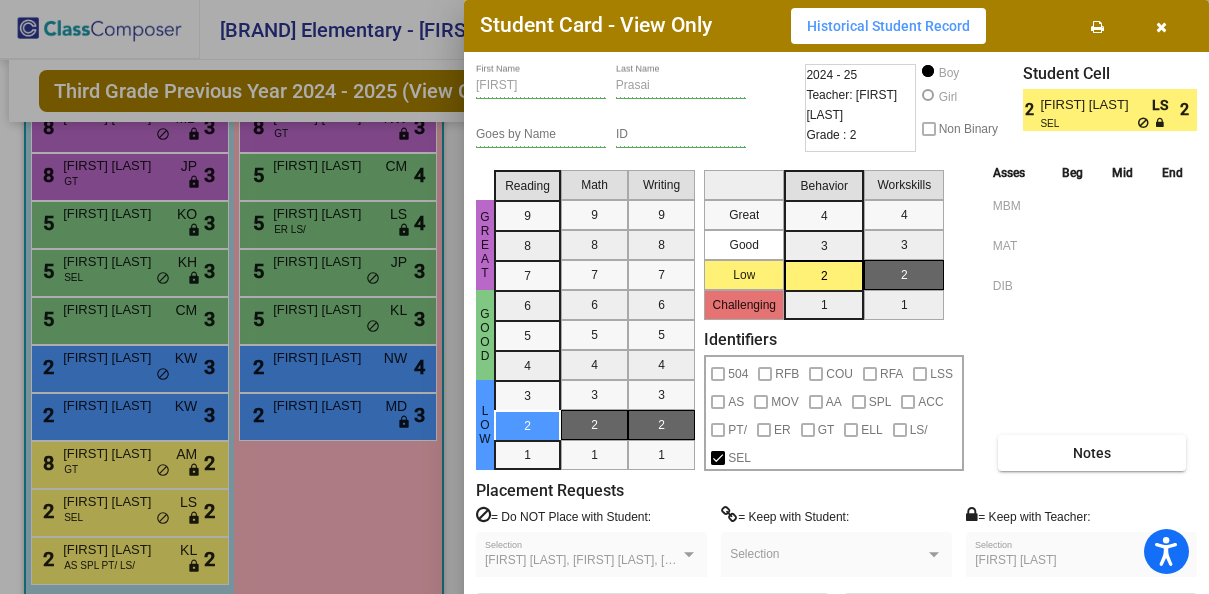 click at bounding box center [604, 297] 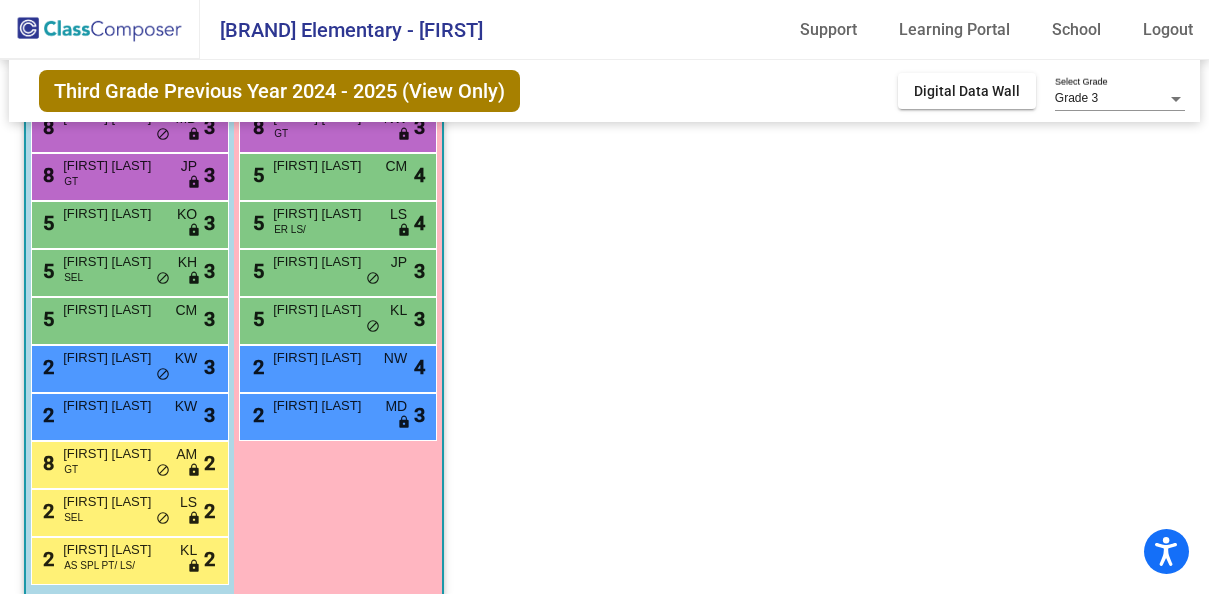 click on "[FIRST] [LAST]" at bounding box center [113, 550] 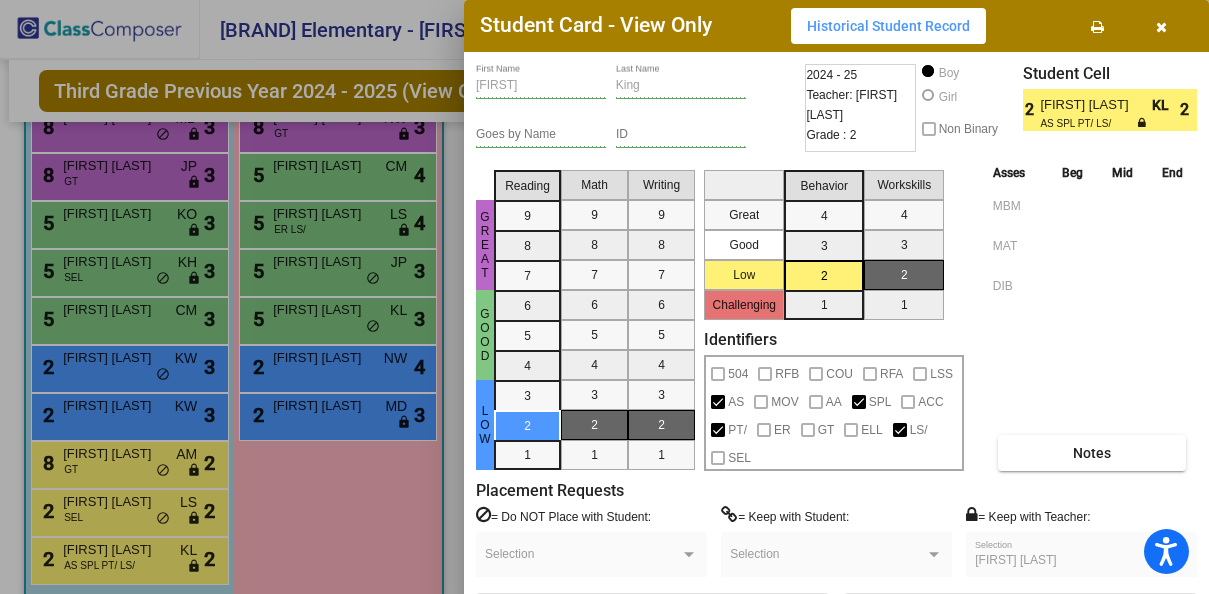 click at bounding box center (604, 297) 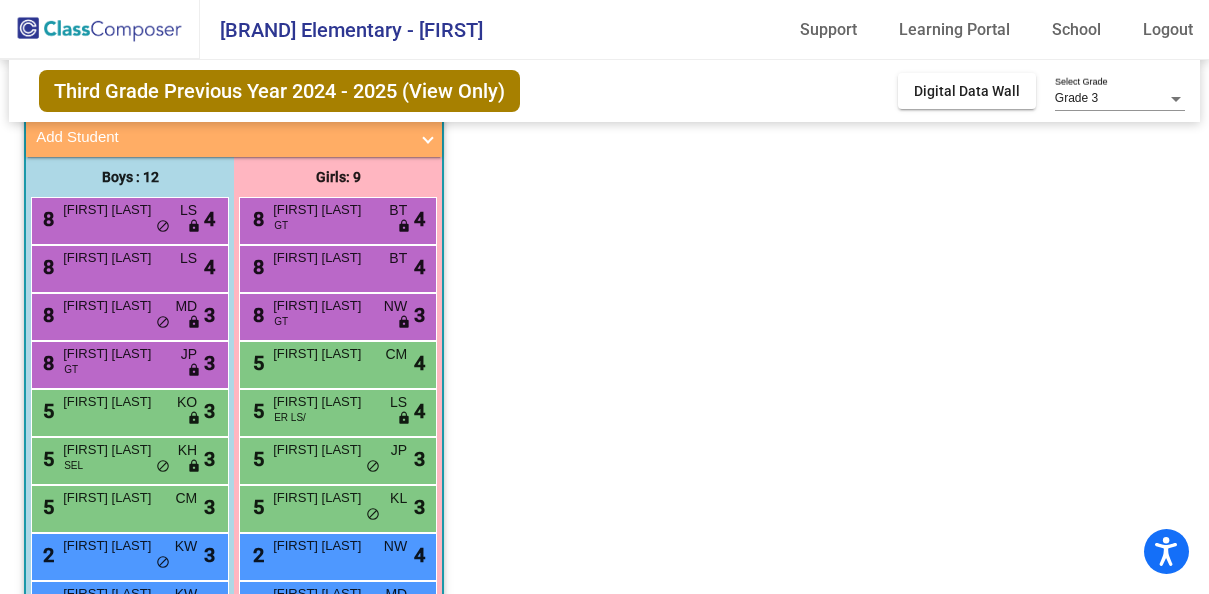 scroll, scrollTop: 0, scrollLeft: 0, axis: both 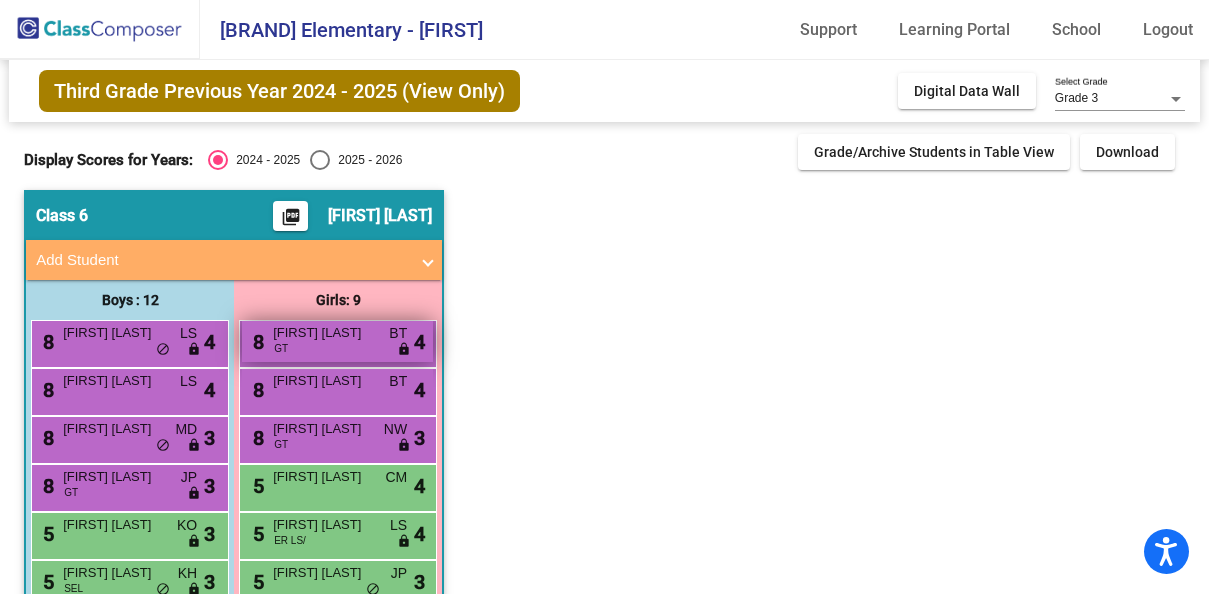 click on "8 [FIRST] [LAST] GT BT lock do_not_disturb_alt 4" at bounding box center [337, 341] 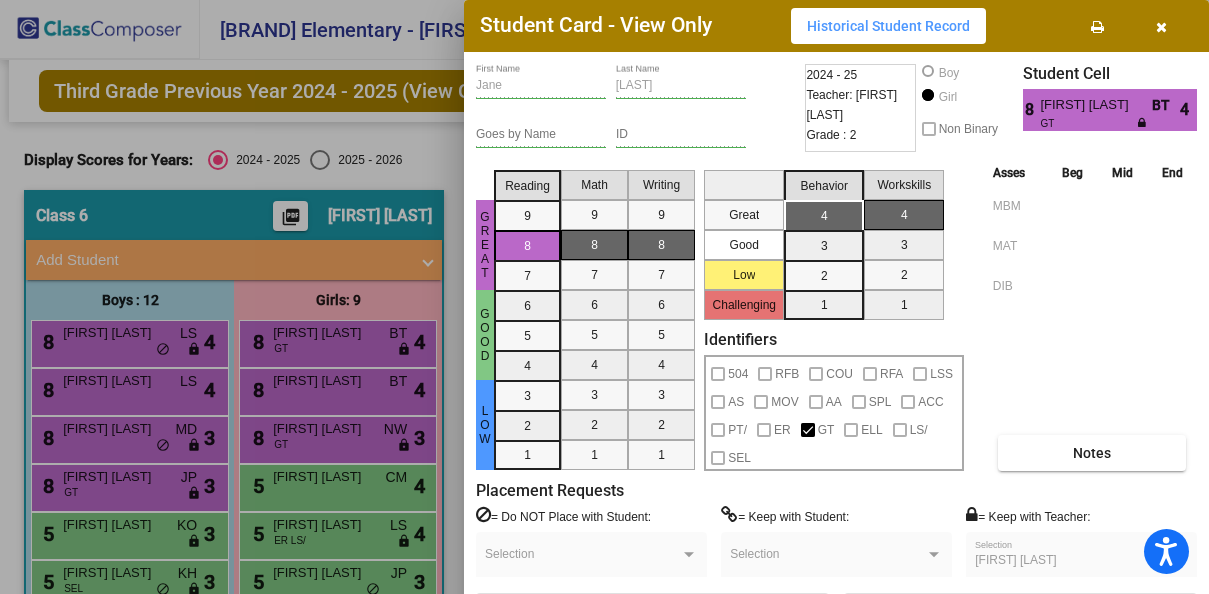 click at bounding box center [604, 297] 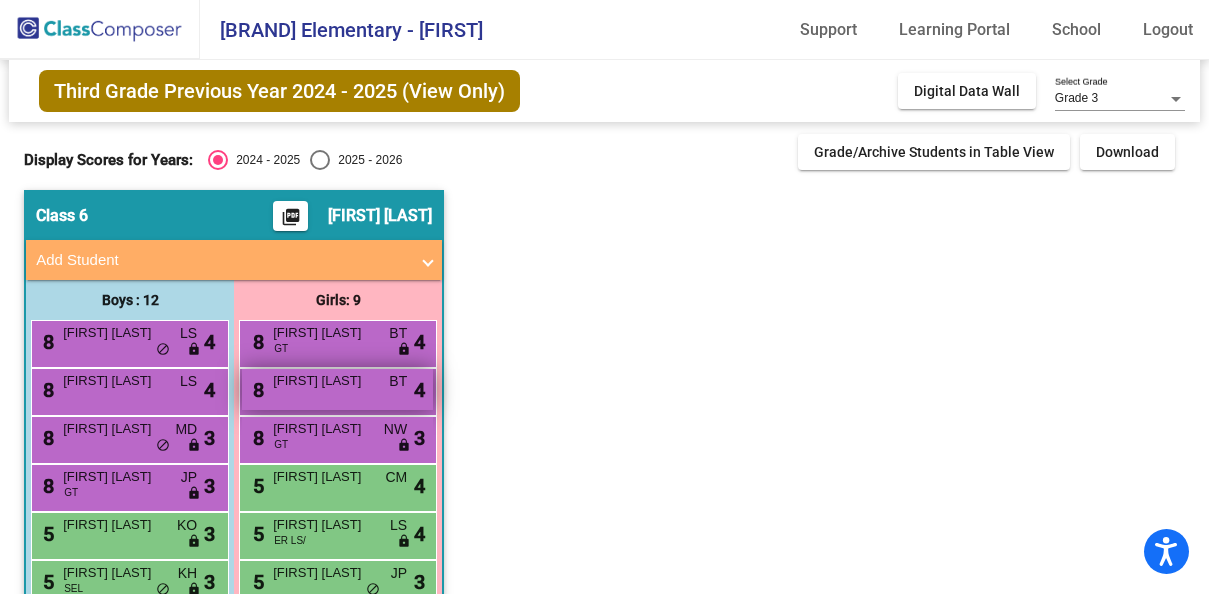click on "[FIRST] [LAST]" at bounding box center (323, 381) 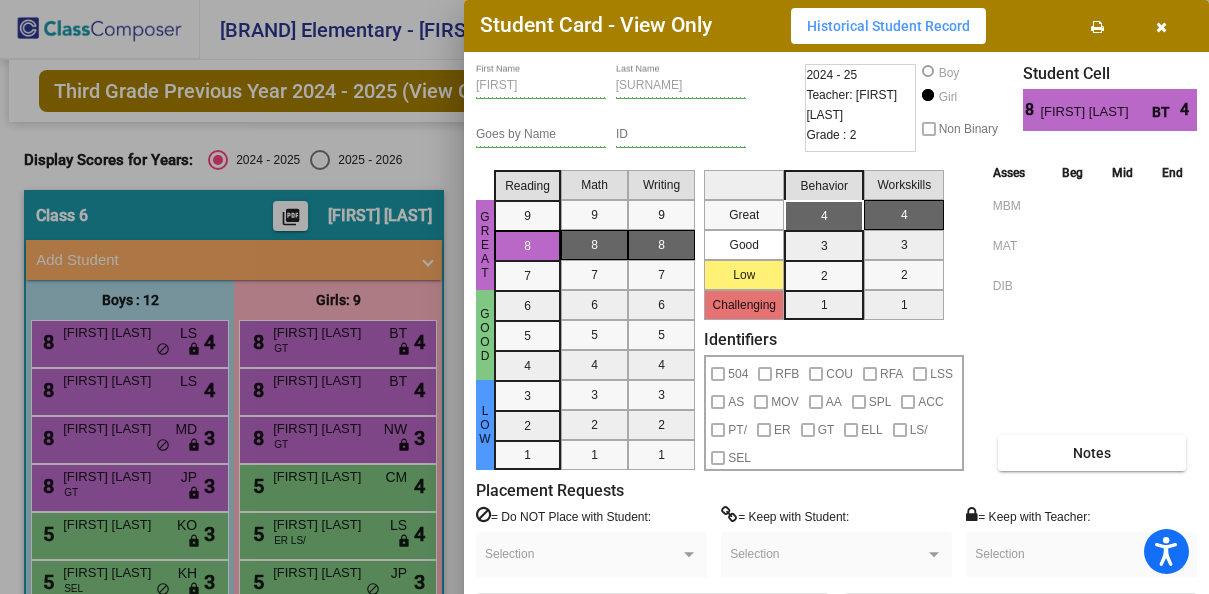 click at bounding box center (604, 297) 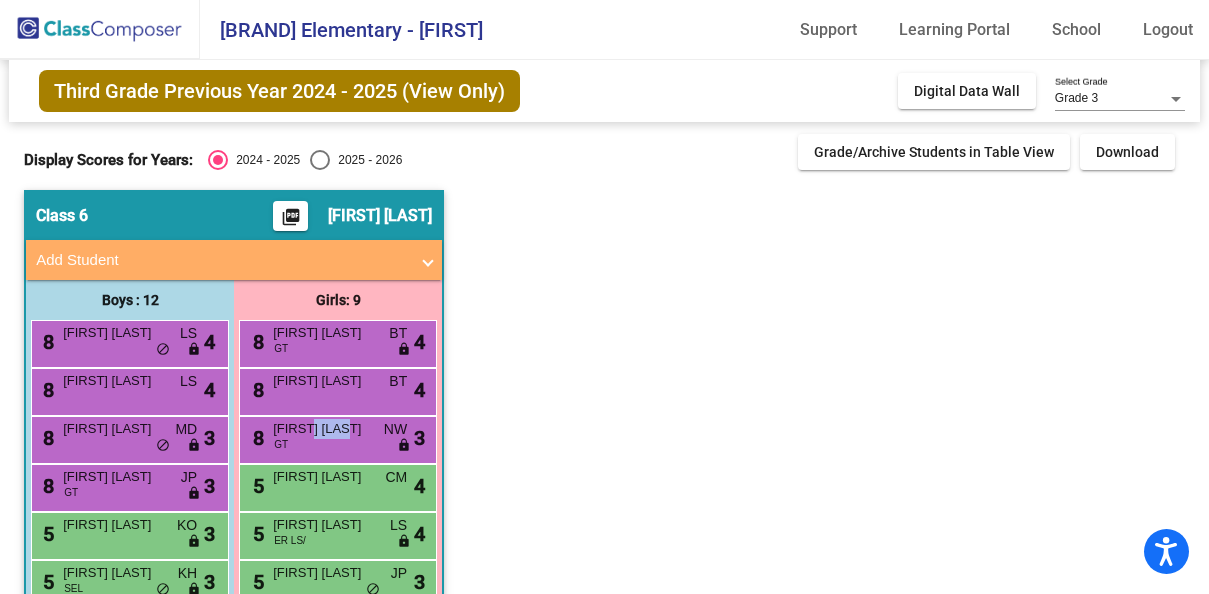 click on "[FIRST] [LAST]" at bounding box center [323, 429] 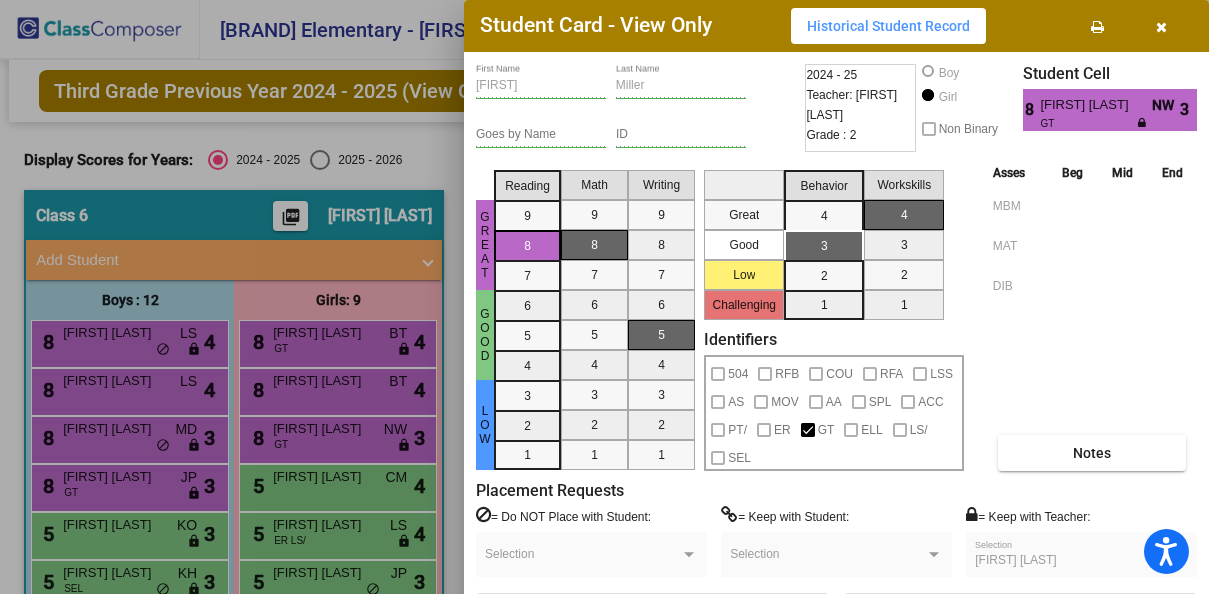 click at bounding box center [604, 297] 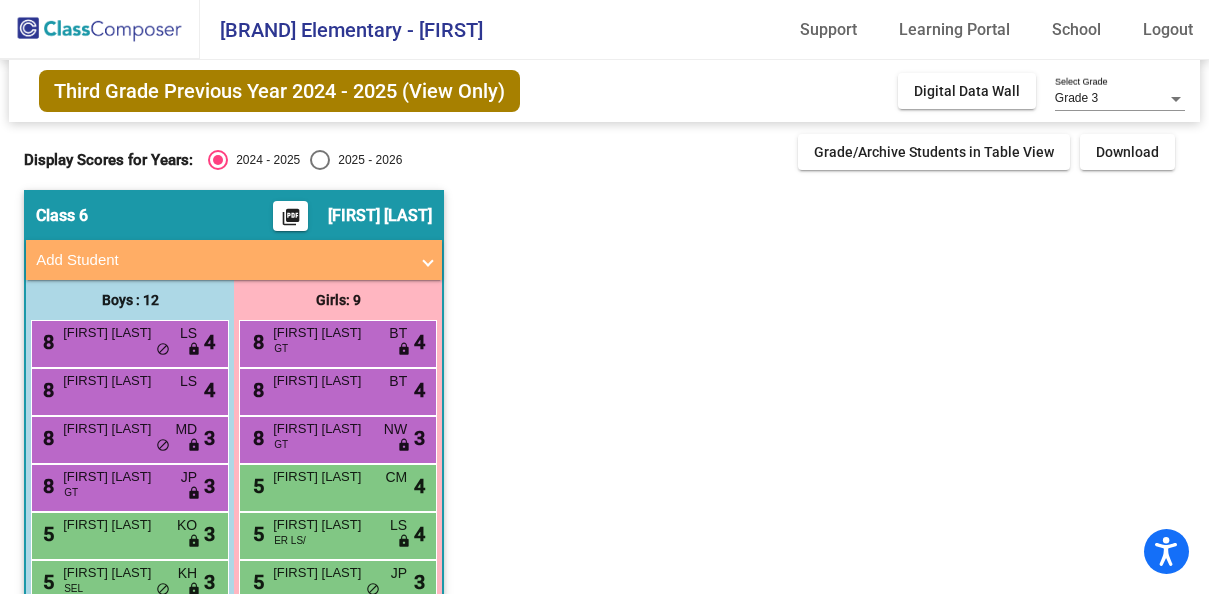 click on "[NUMBER] [LAST] [INITIAL] [INITIAL] lock do_not_disturb_alt [NUMBER]" at bounding box center (337, 485) 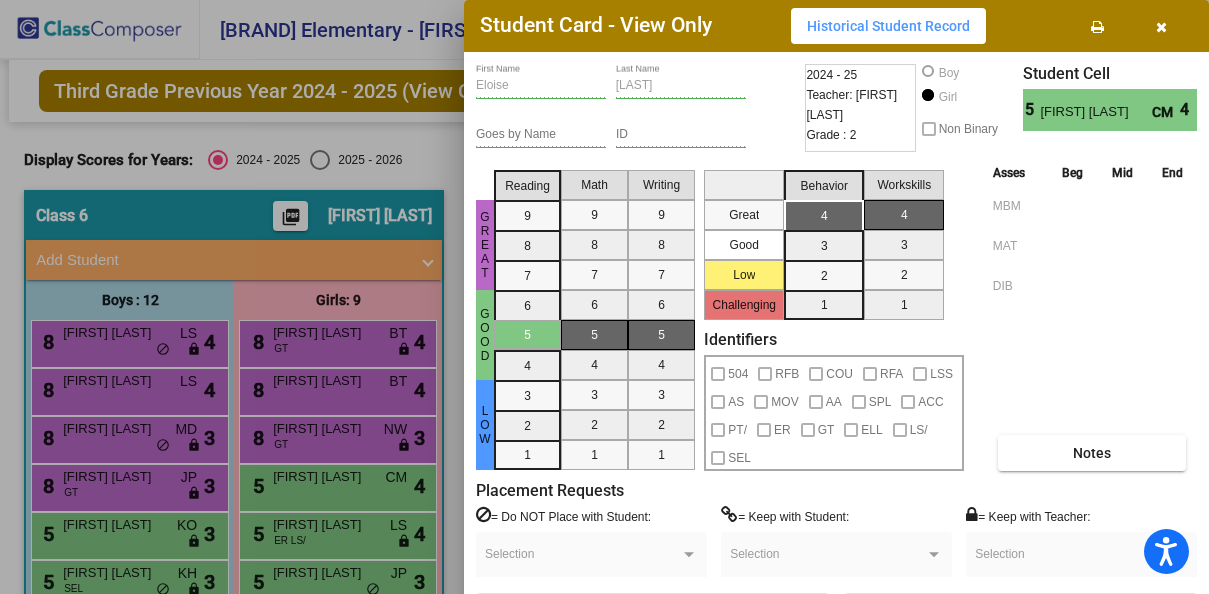 click at bounding box center (604, 297) 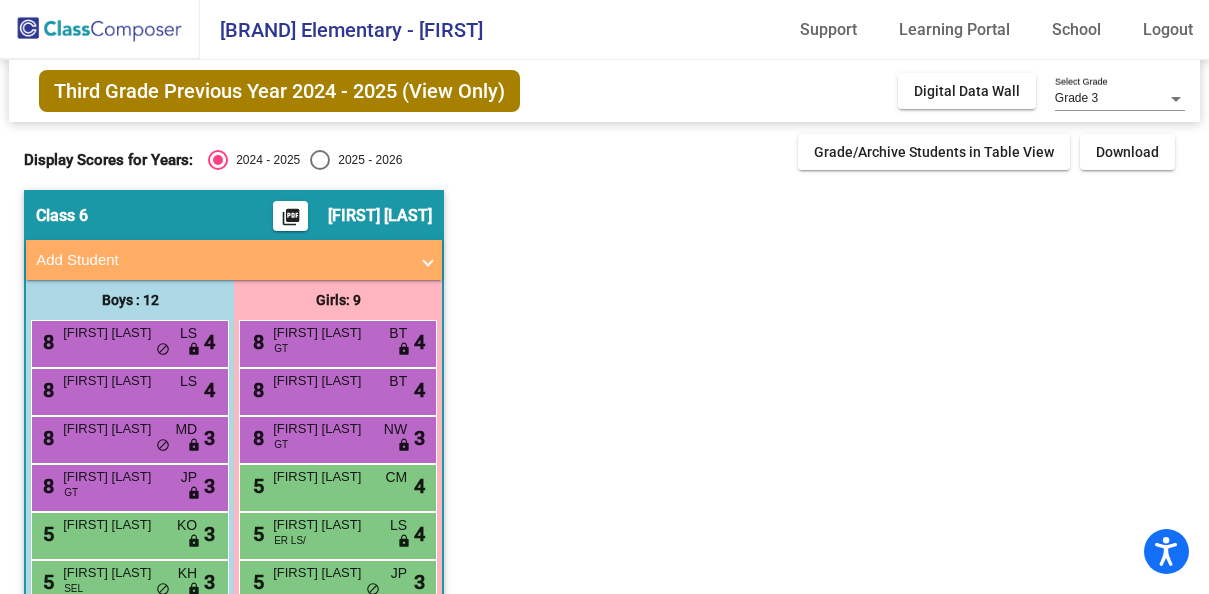 click on "[FIRST] [LAST]" at bounding box center (323, 525) 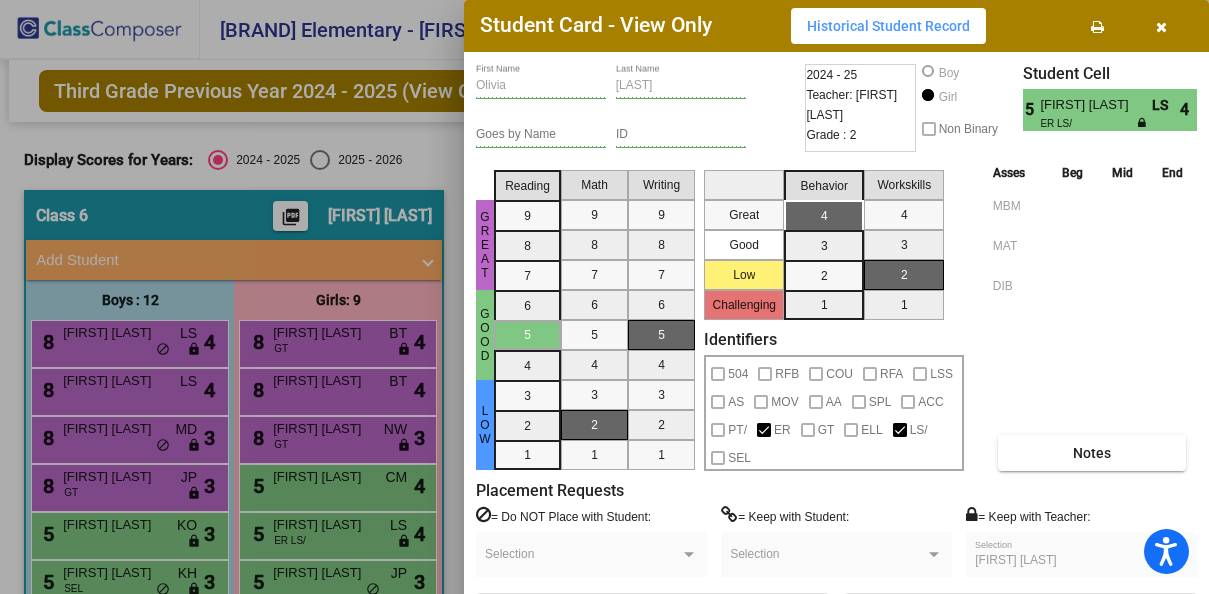 click at bounding box center (604, 297) 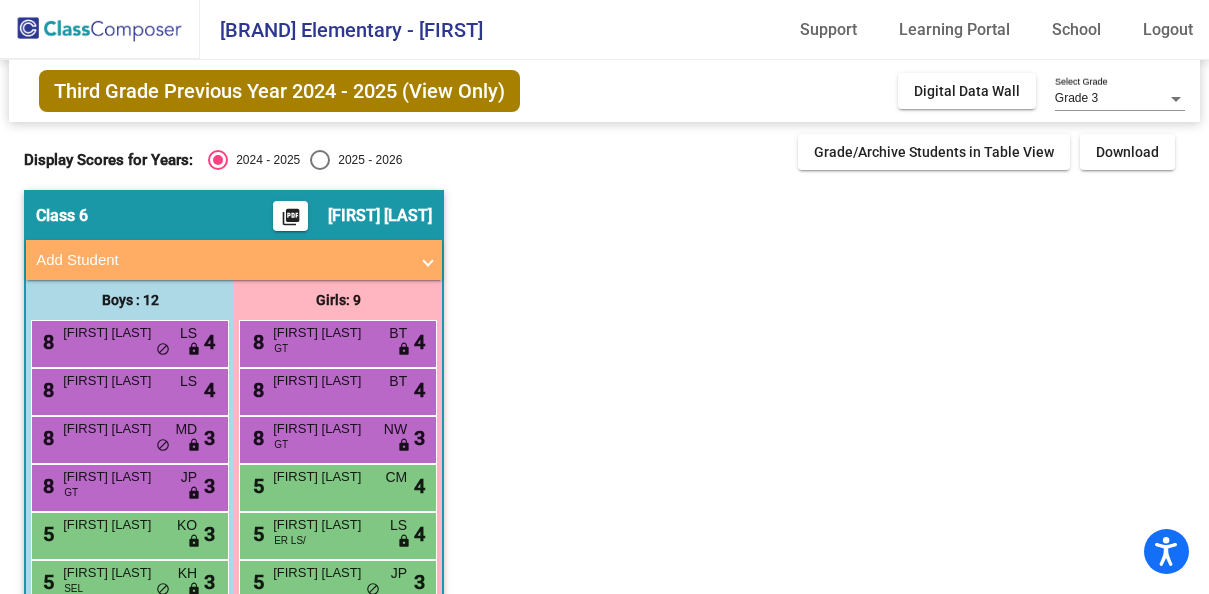 click on "[FIRST] [LAST]" at bounding box center (323, 573) 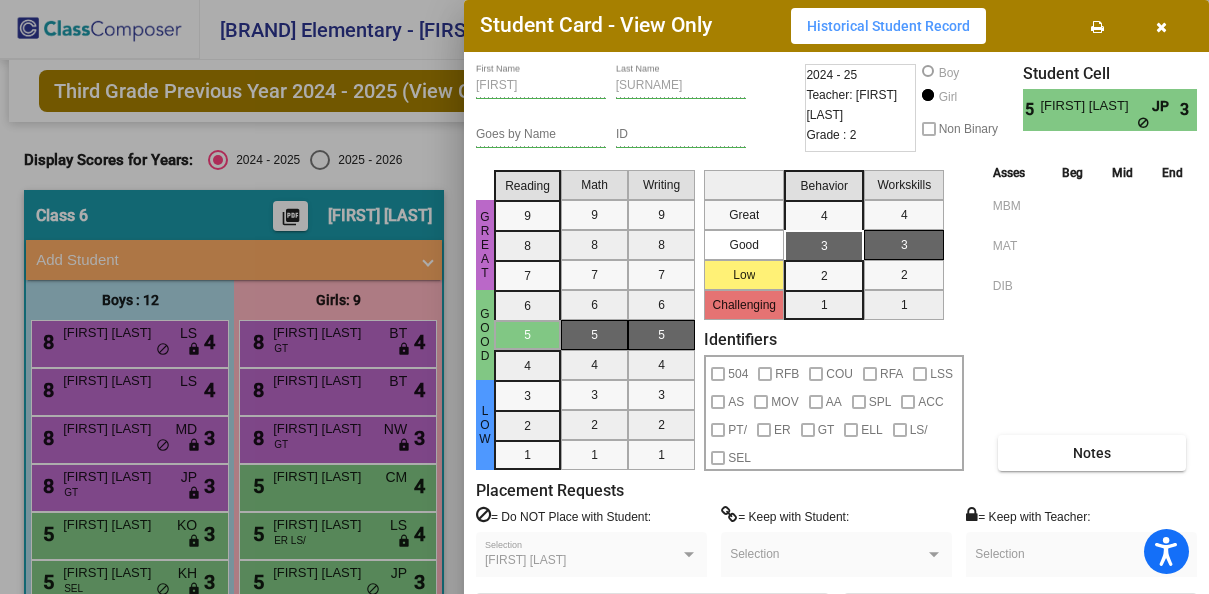 click at bounding box center [604, 297] 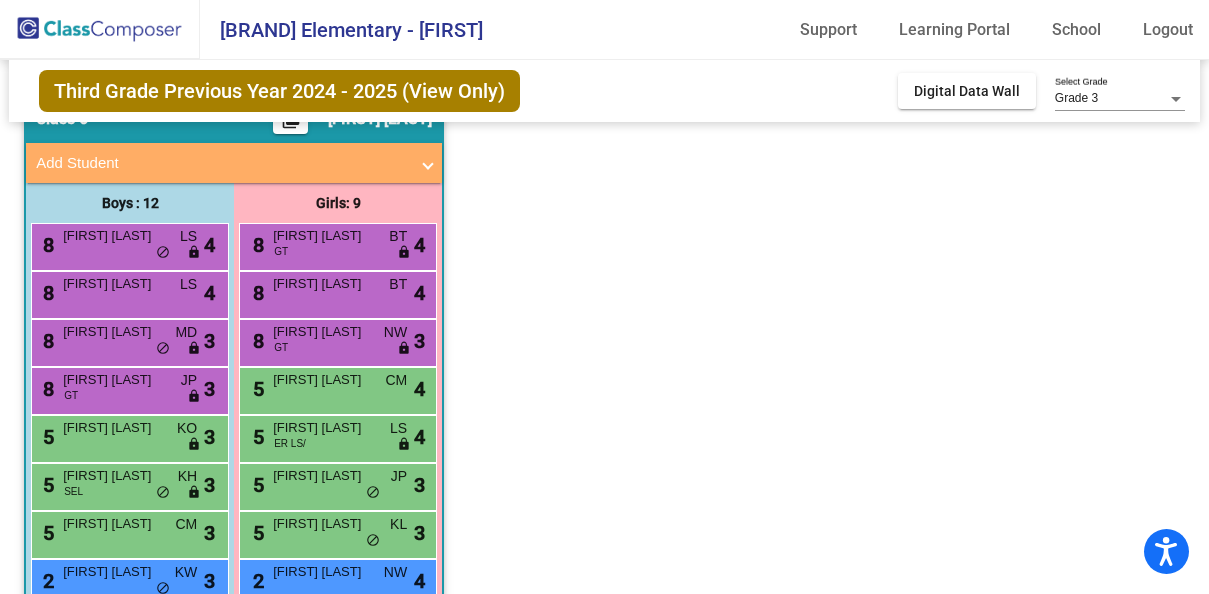 scroll, scrollTop: 106, scrollLeft: 0, axis: vertical 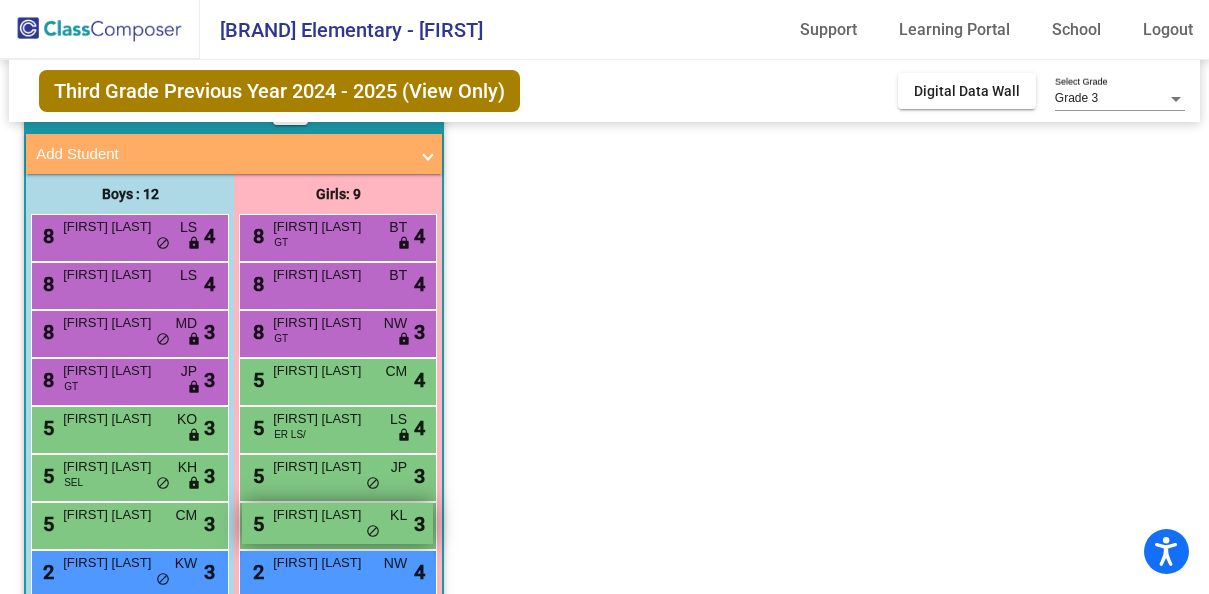 click on "[FIRST] [LAST]" at bounding box center (323, 515) 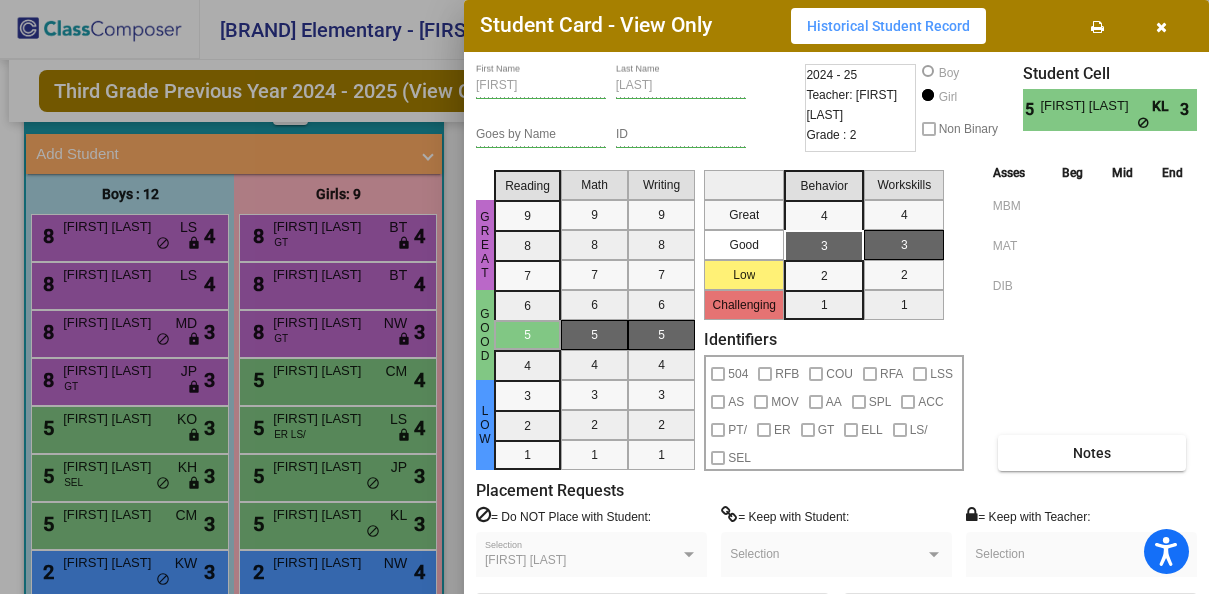 click at bounding box center (604, 297) 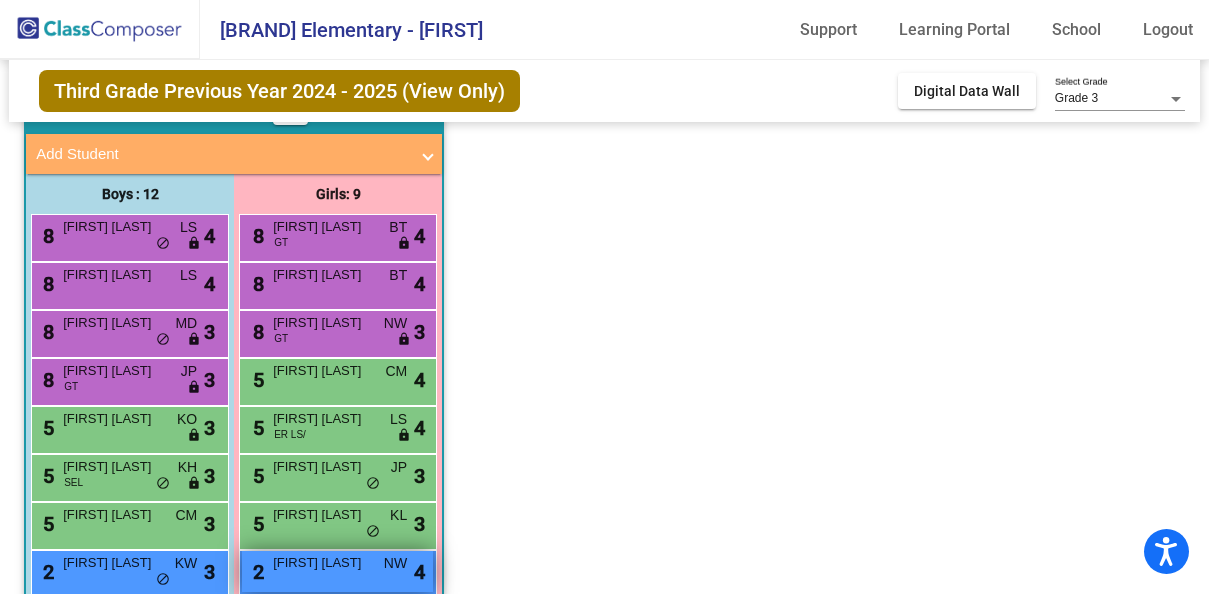 click on "[FIRST] [LAST]" at bounding box center [323, 563] 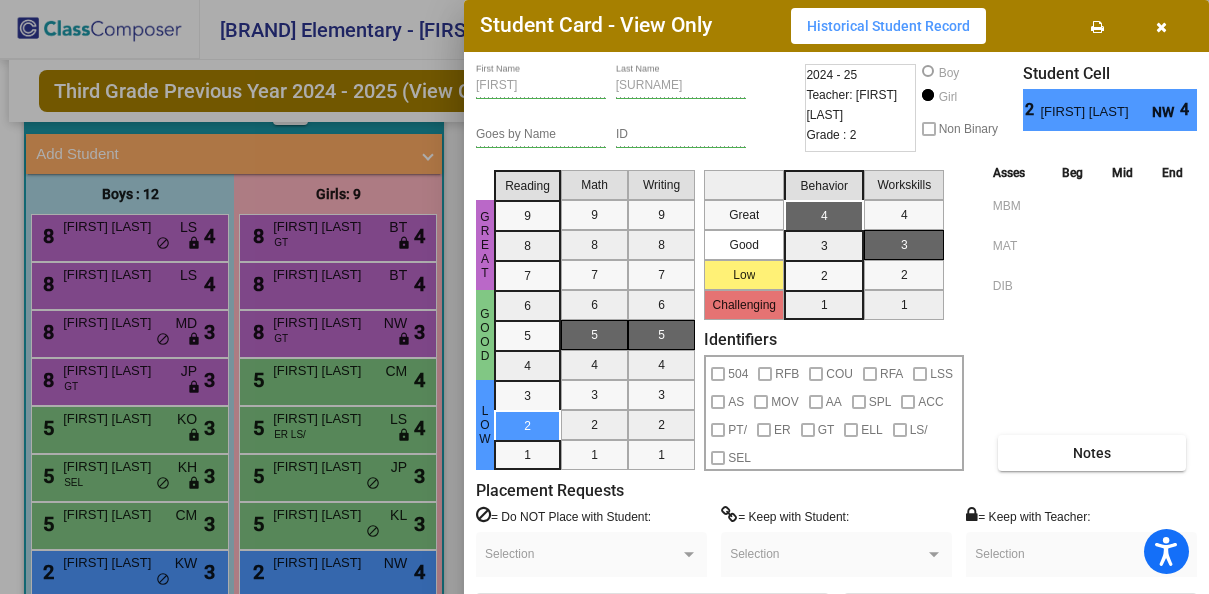 click at bounding box center (604, 297) 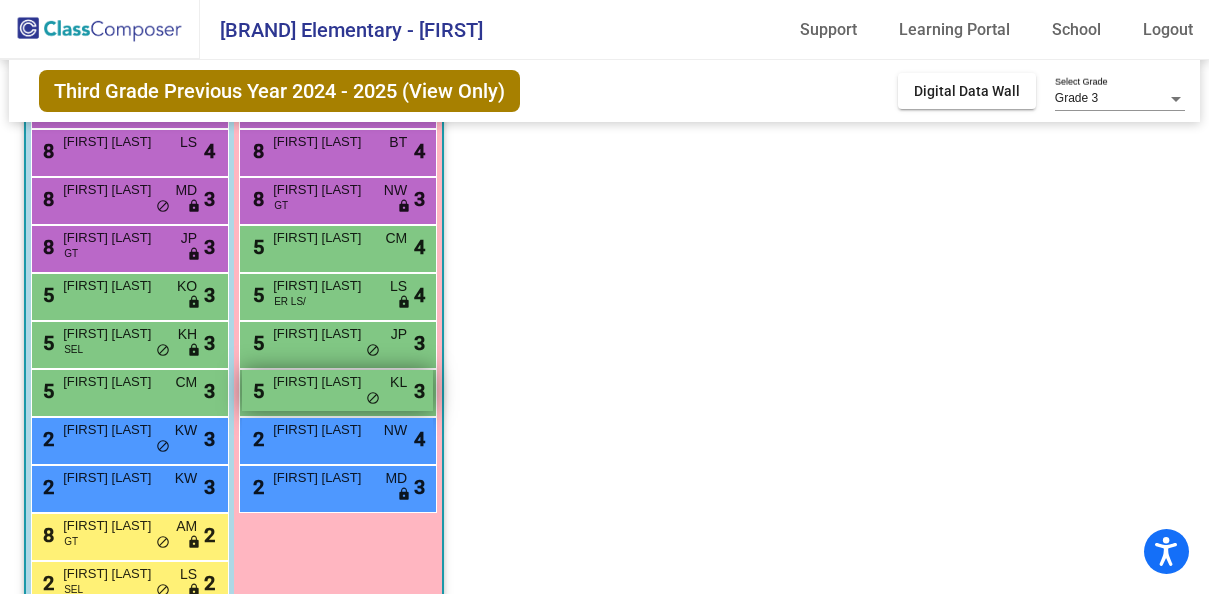 scroll, scrollTop: 317, scrollLeft: 0, axis: vertical 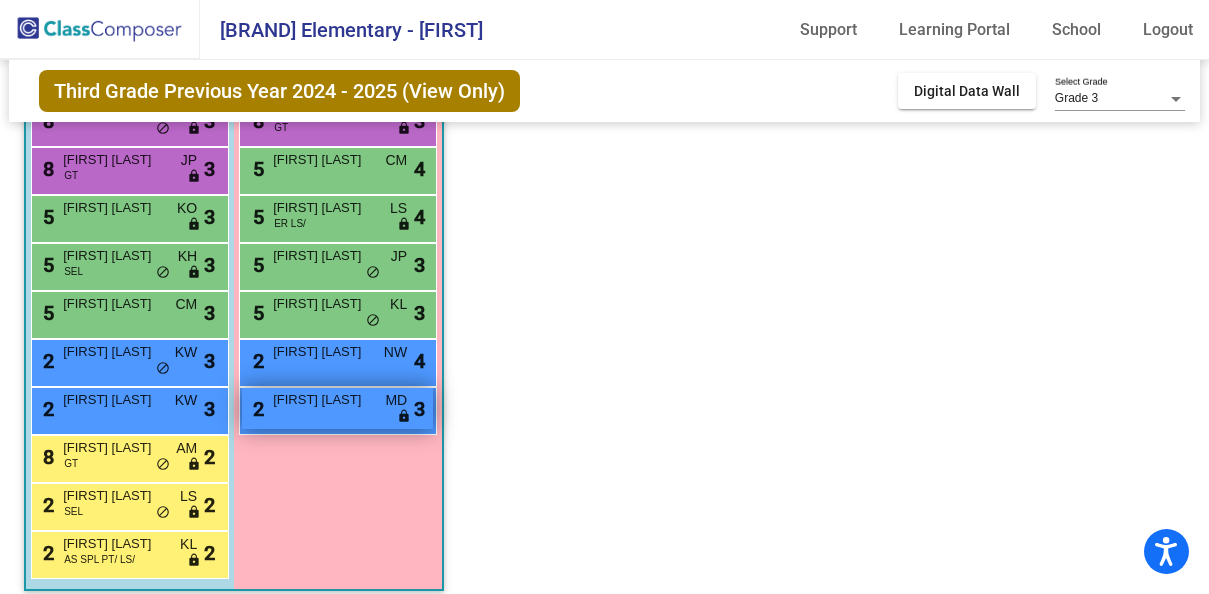 click on "[FIRST] [LAST]" at bounding box center (323, 400) 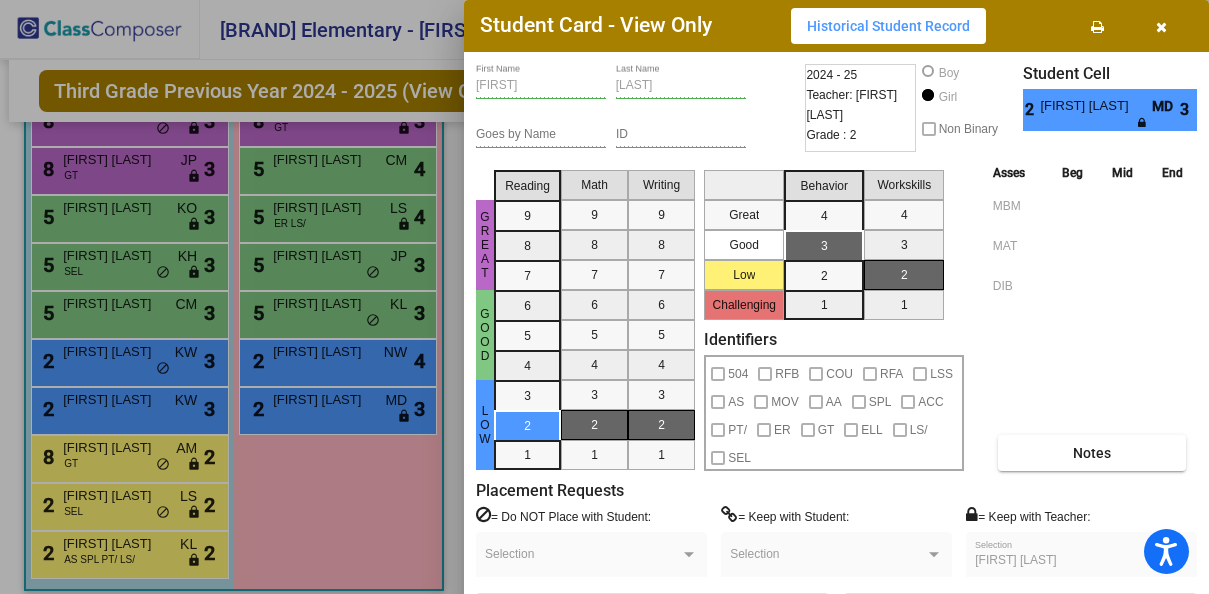 click at bounding box center [604, 297] 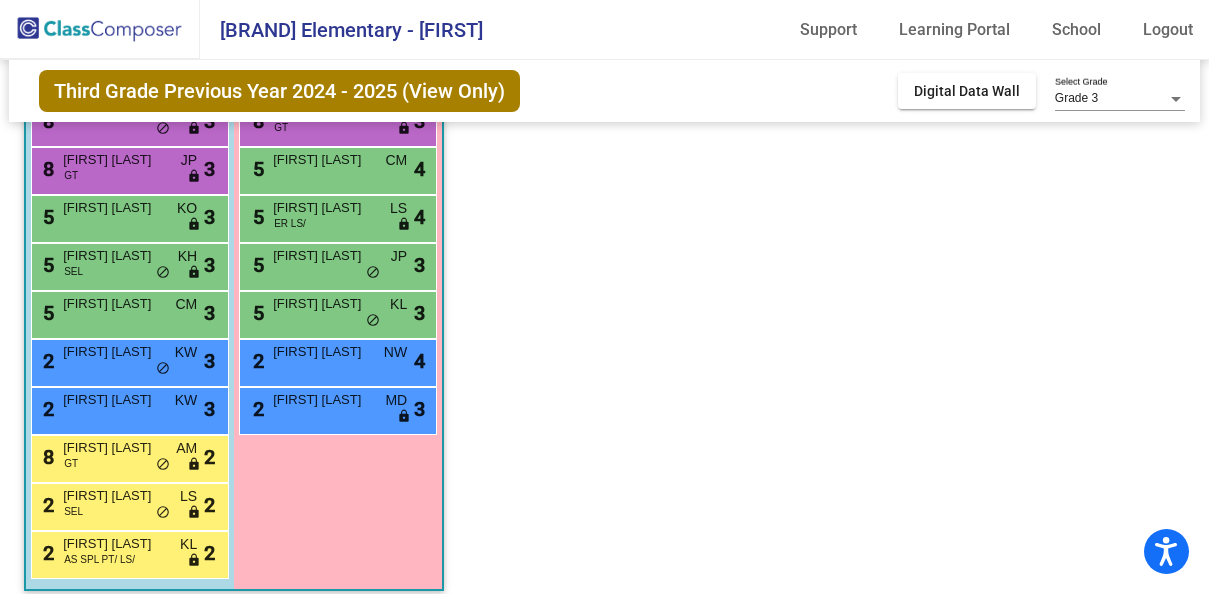 click on "AS SPL PT/ LS/" at bounding box center [99, 559] 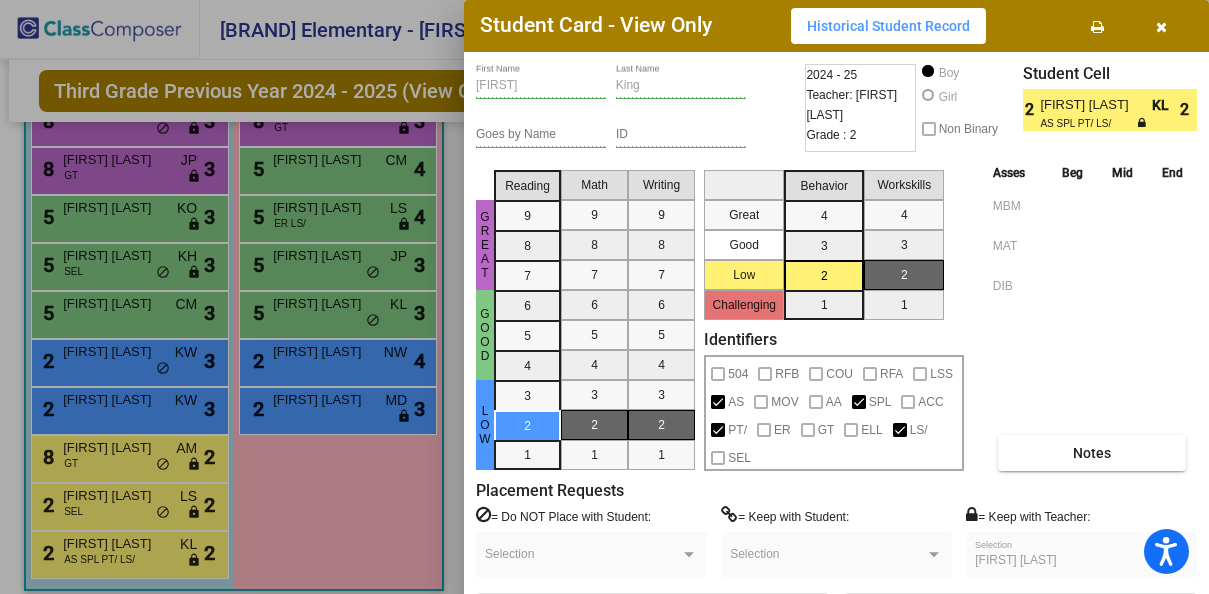 click at bounding box center (604, 297) 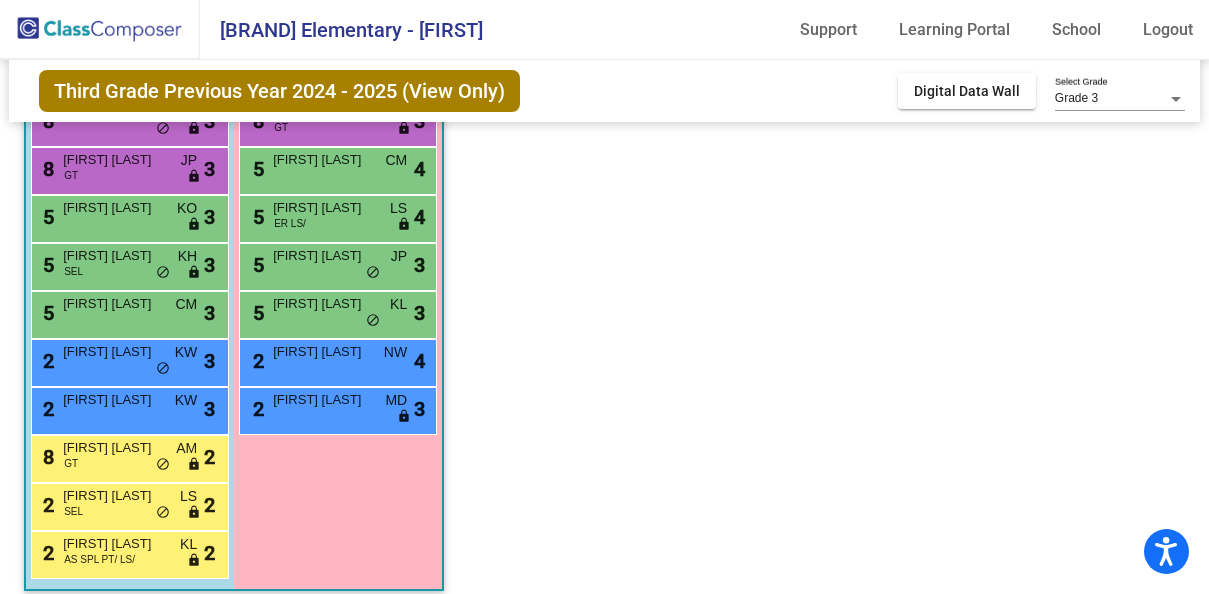 click on "2 [FIRST] [LAST] SEL LS lock do_not_disturb_alt 2" at bounding box center [127, 504] 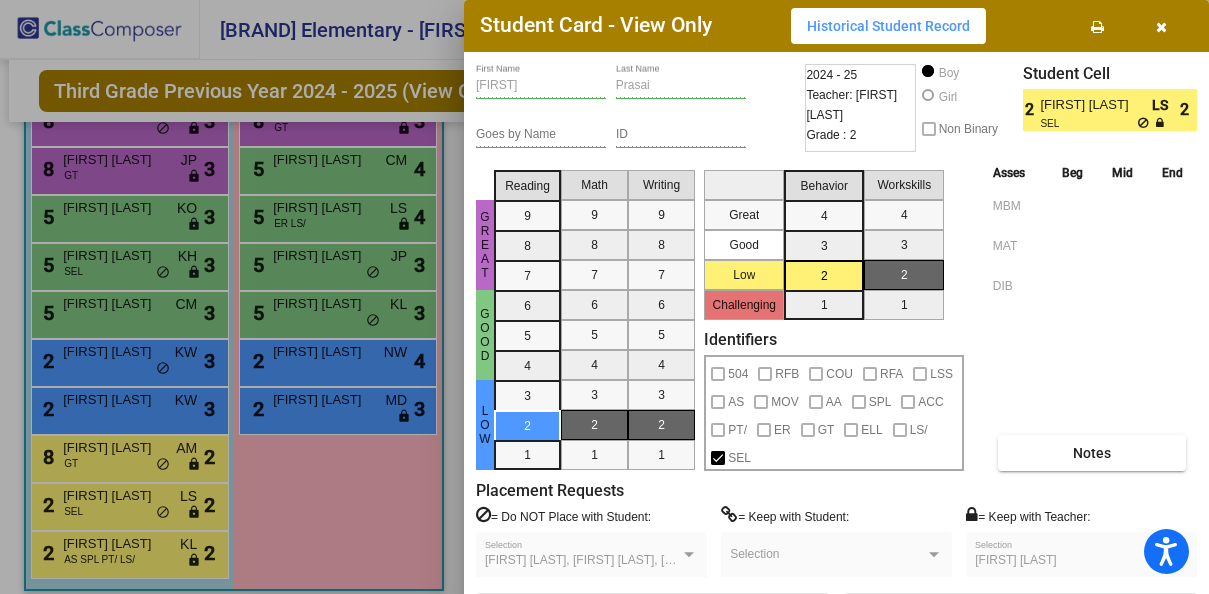 click at bounding box center (604, 297) 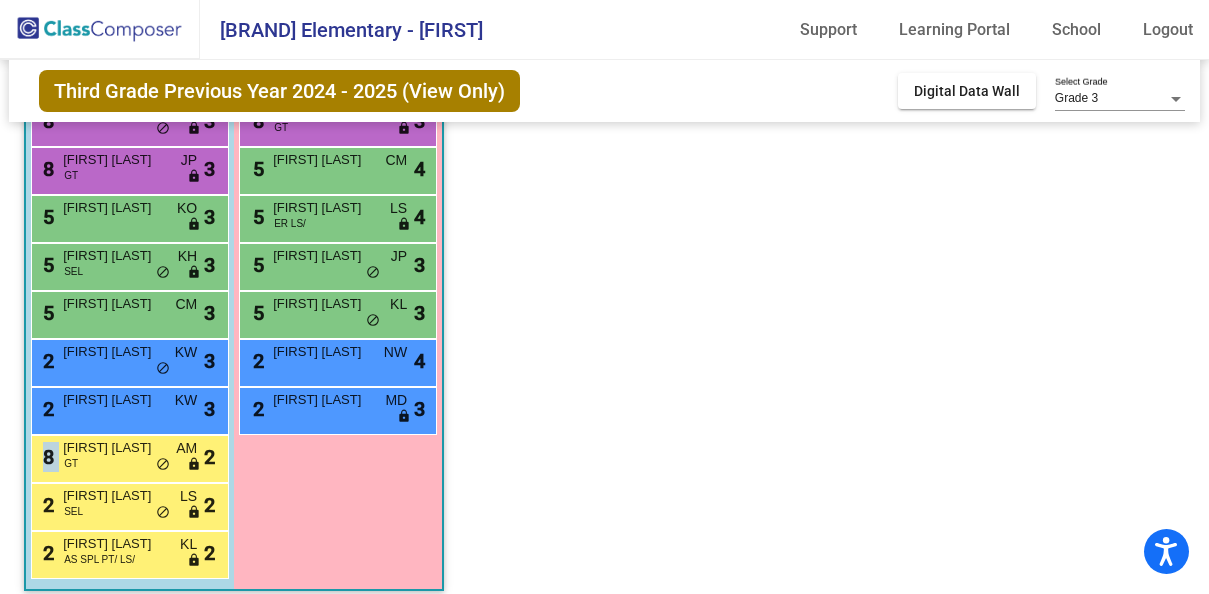 click on "8 [FIRST] [LAST] GT AM lock do_not_disturb_alt 2" at bounding box center [127, 456] 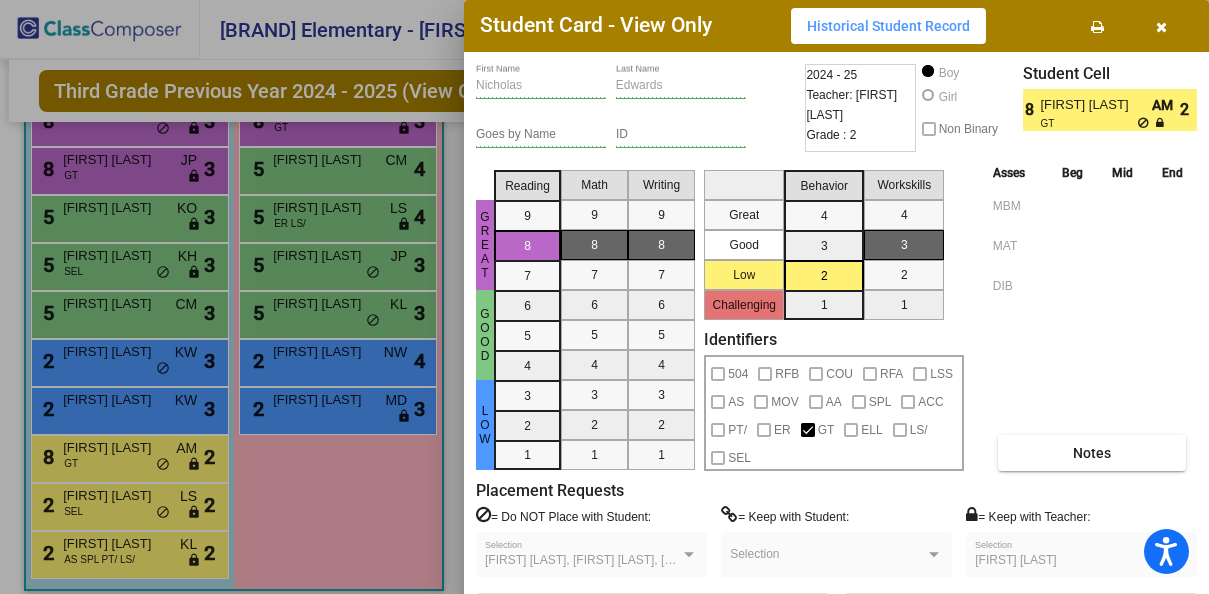 click at bounding box center (604, 297) 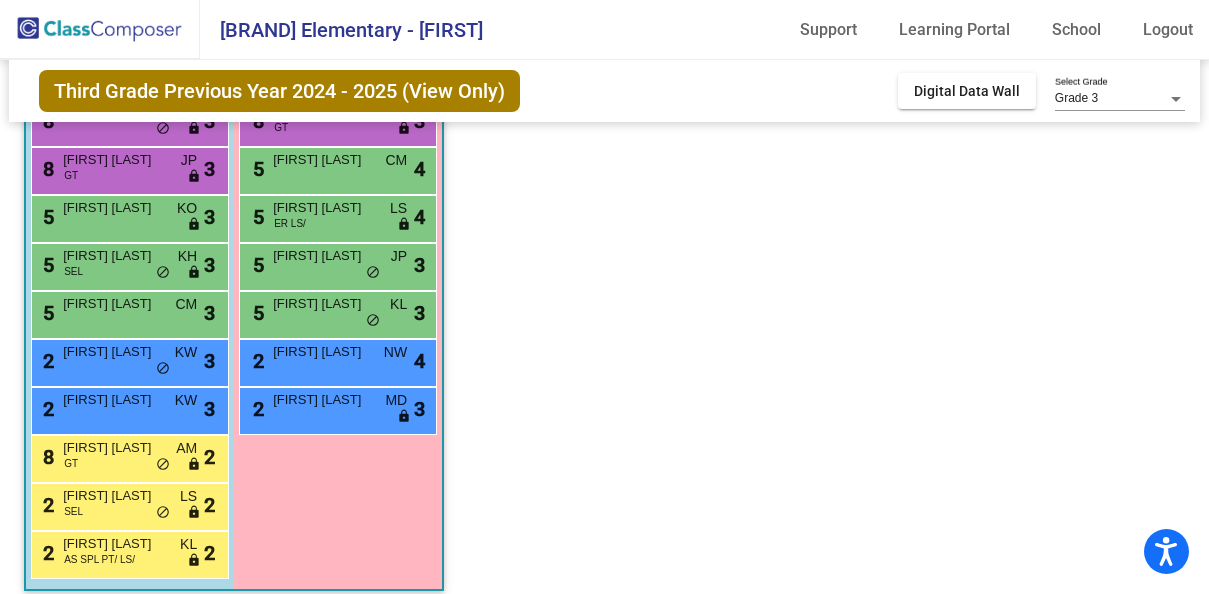 click on "2 [FIRST] [LAST] KW lock do_not_disturb_alt 3" at bounding box center [127, 408] 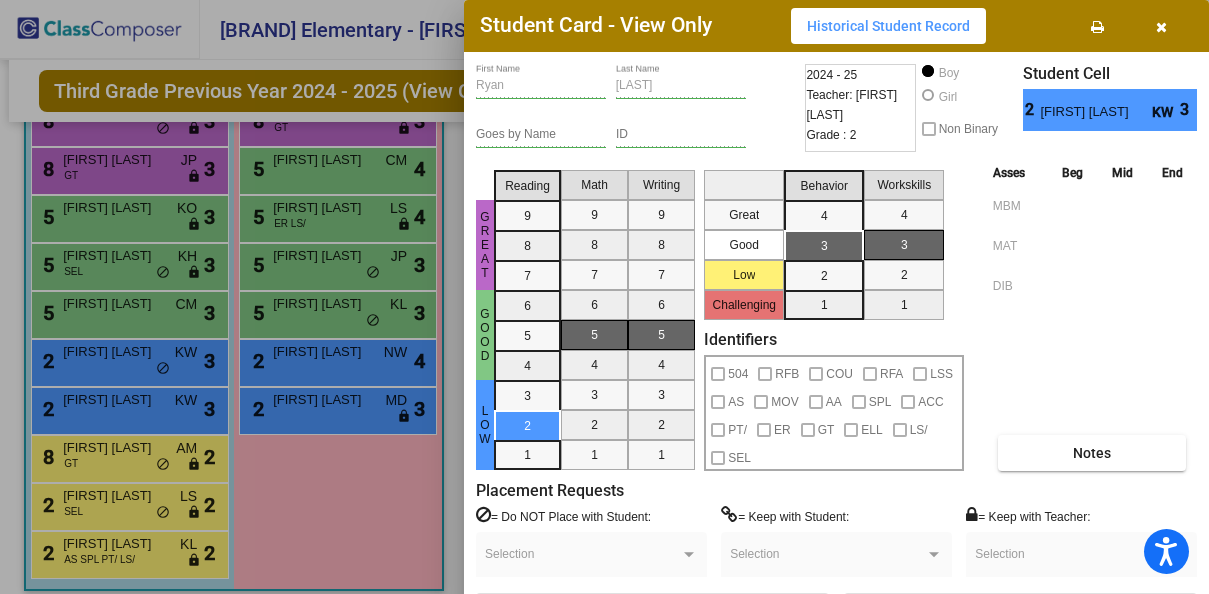 click at bounding box center (604, 297) 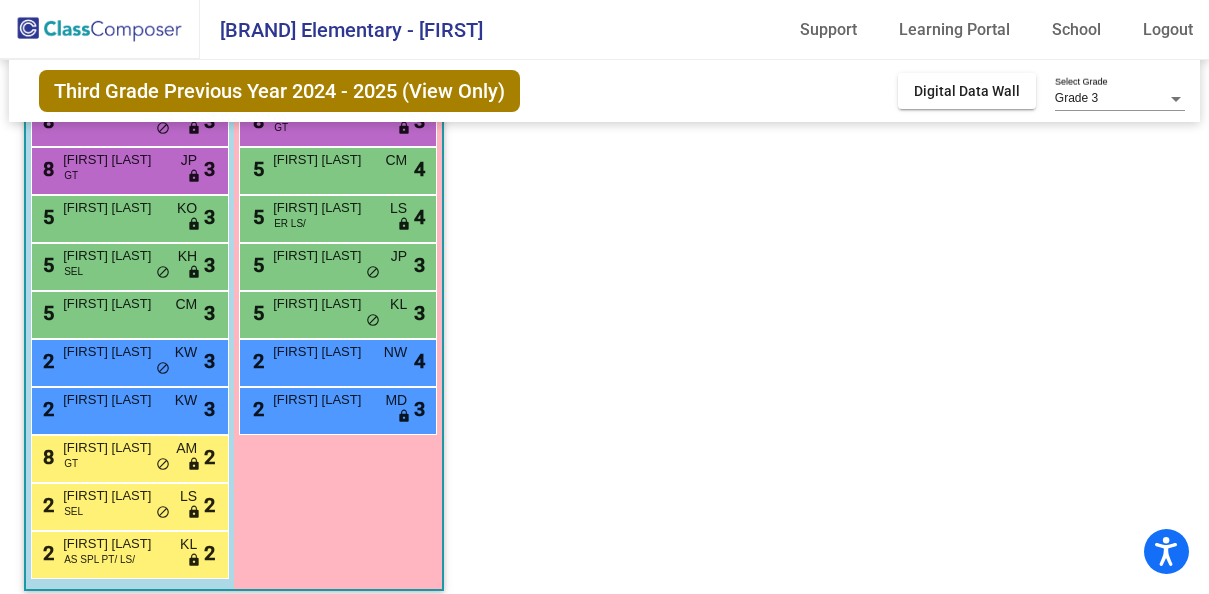click on "[NUMBER] [FIRST] [LAST] [INITIAL] [INITIAL] lock do_not_disturb_alt [NUMBER]" at bounding box center (127, 360) 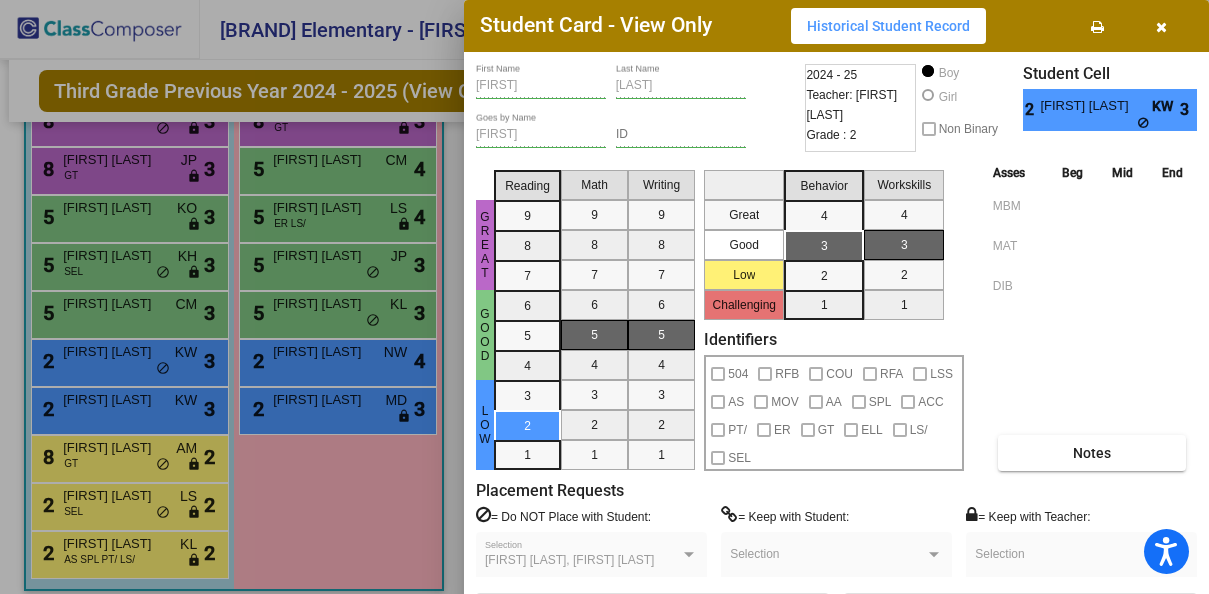 click at bounding box center [604, 297] 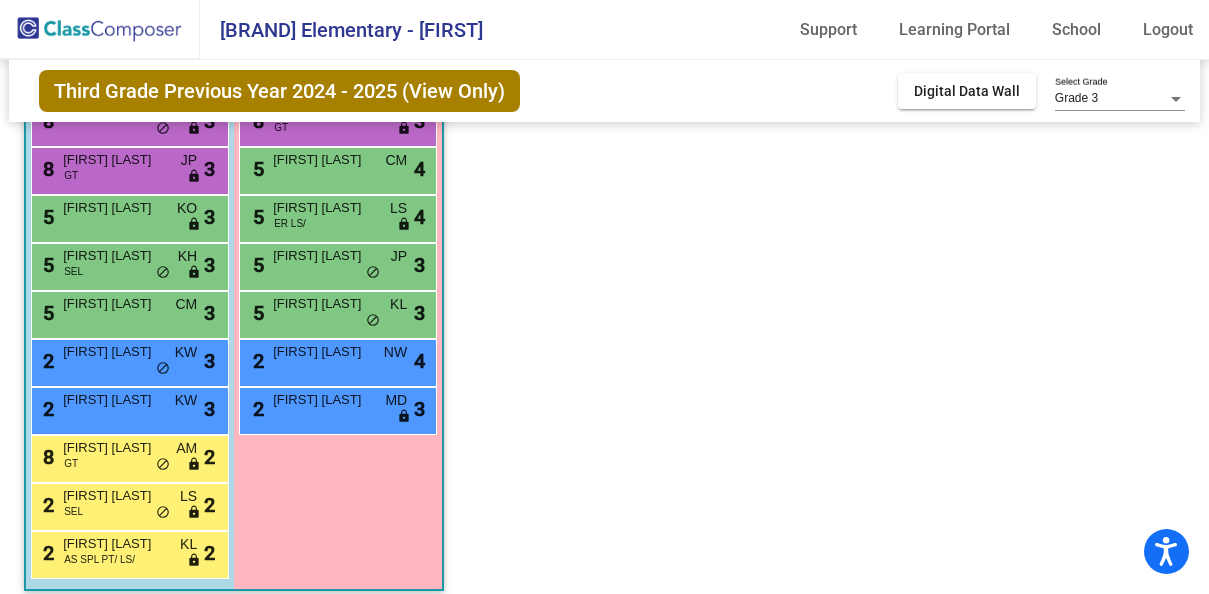 click on "5 [FIRST] [LAST] CM lock do_not_disturb_alt 3" at bounding box center (127, 312) 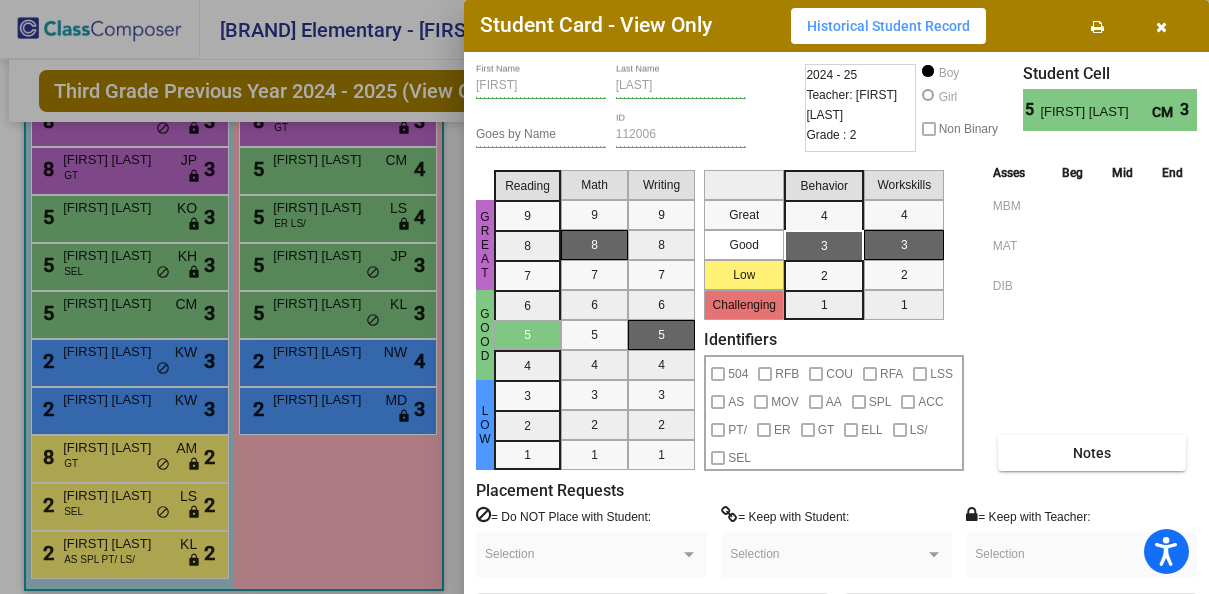 click at bounding box center (604, 297) 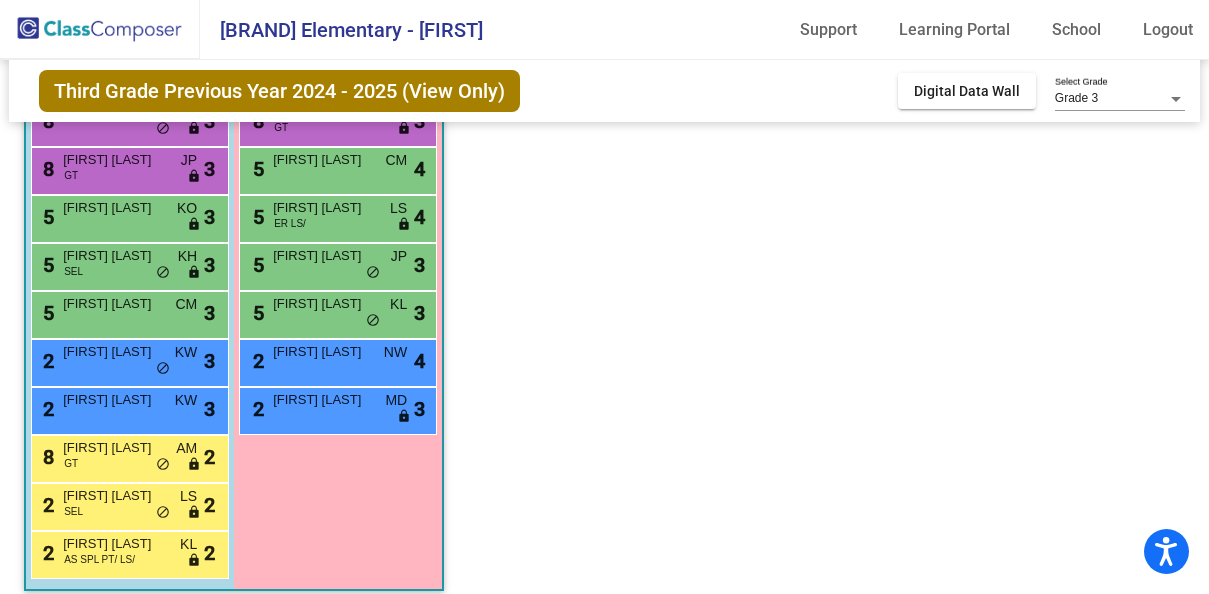 click on "5 [FIRST] [LAST] SEL KH lock do_not_disturb_alt 3" at bounding box center [127, 264] 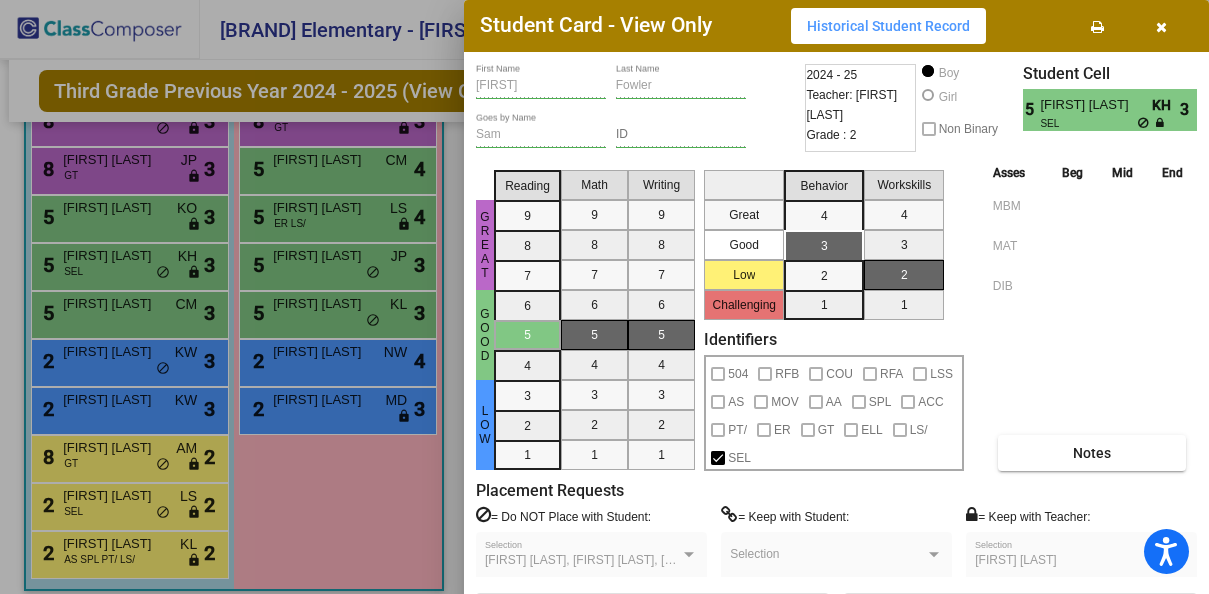 click at bounding box center (604, 297) 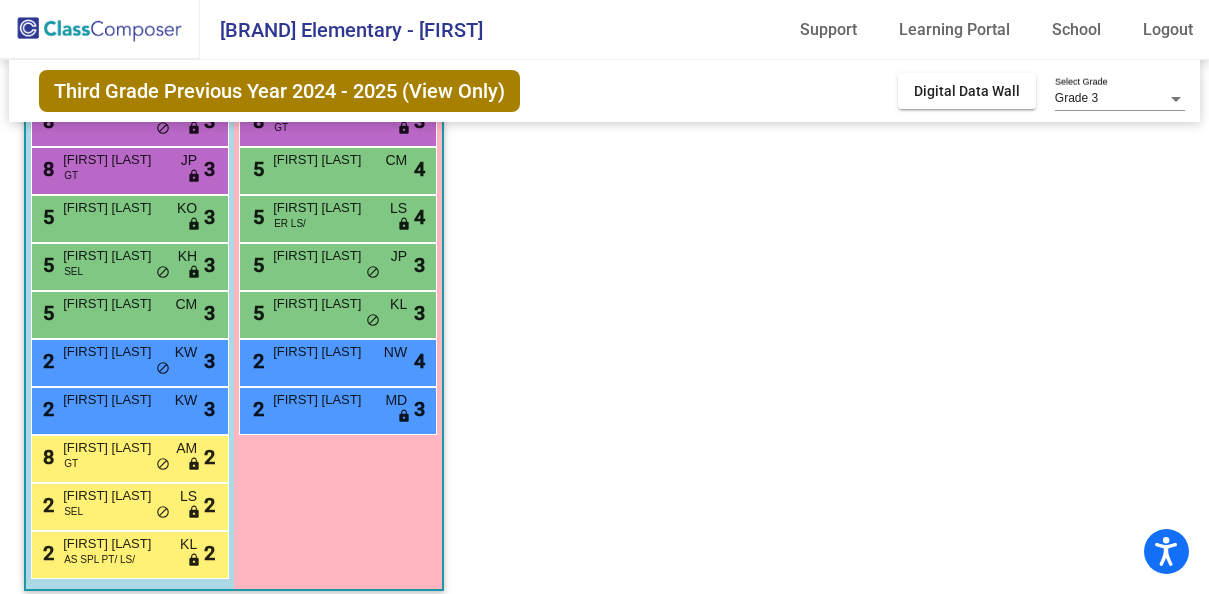 click on "5 [FIRST] [LAST] KO lock do_not_disturb_alt 3" at bounding box center (127, 216) 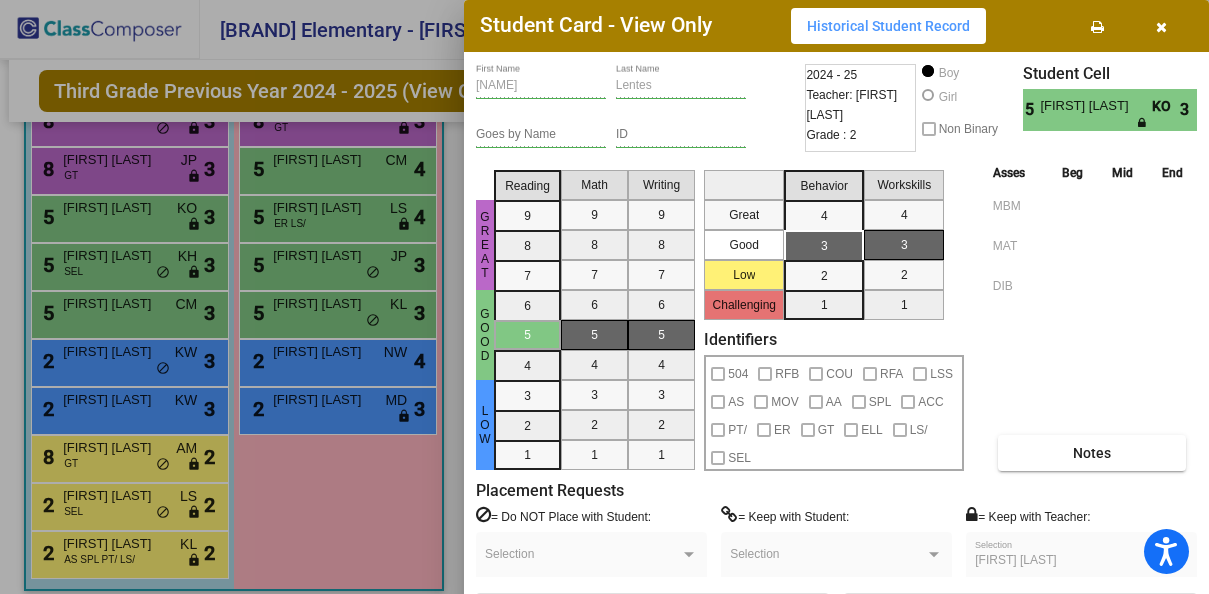 scroll, scrollTop: 0, scrollLeft: 0, axis: both 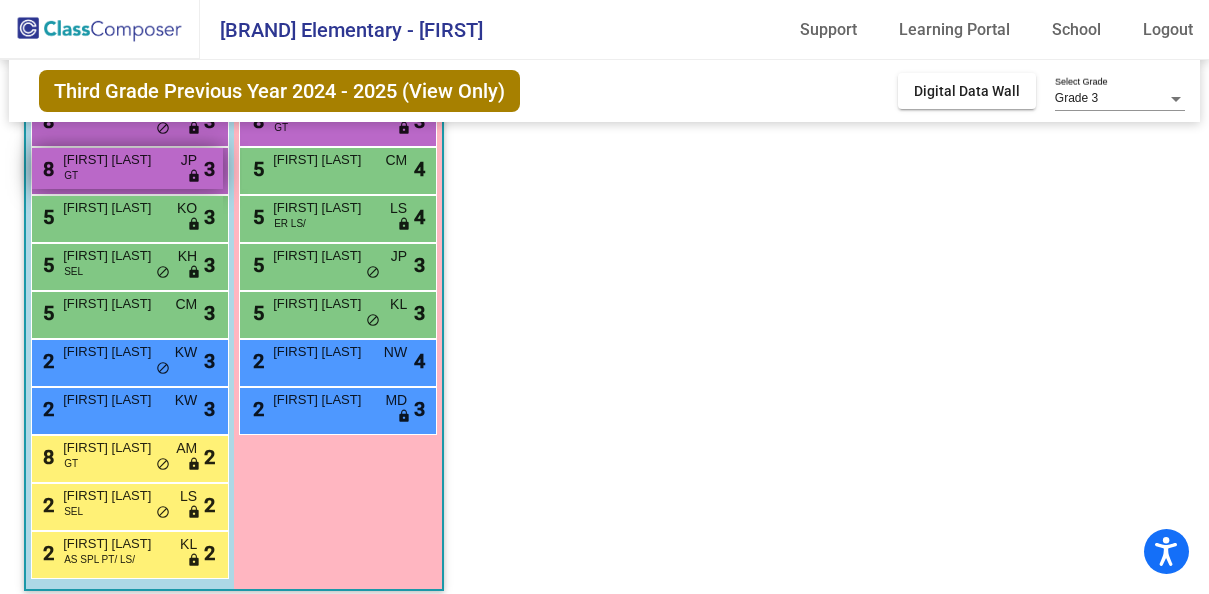 click on "8 [FIRST] [LAST] GT JP lock do_not_disturb_alt 3" at bounding box center (127, 168) 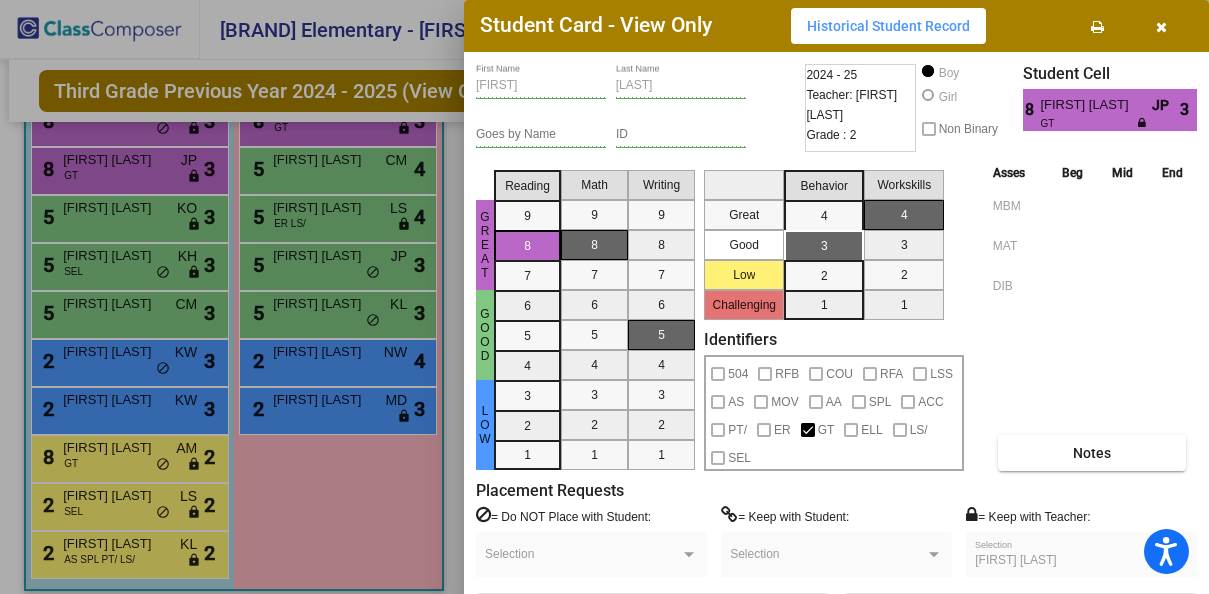 click at bounding box center (604, 297) 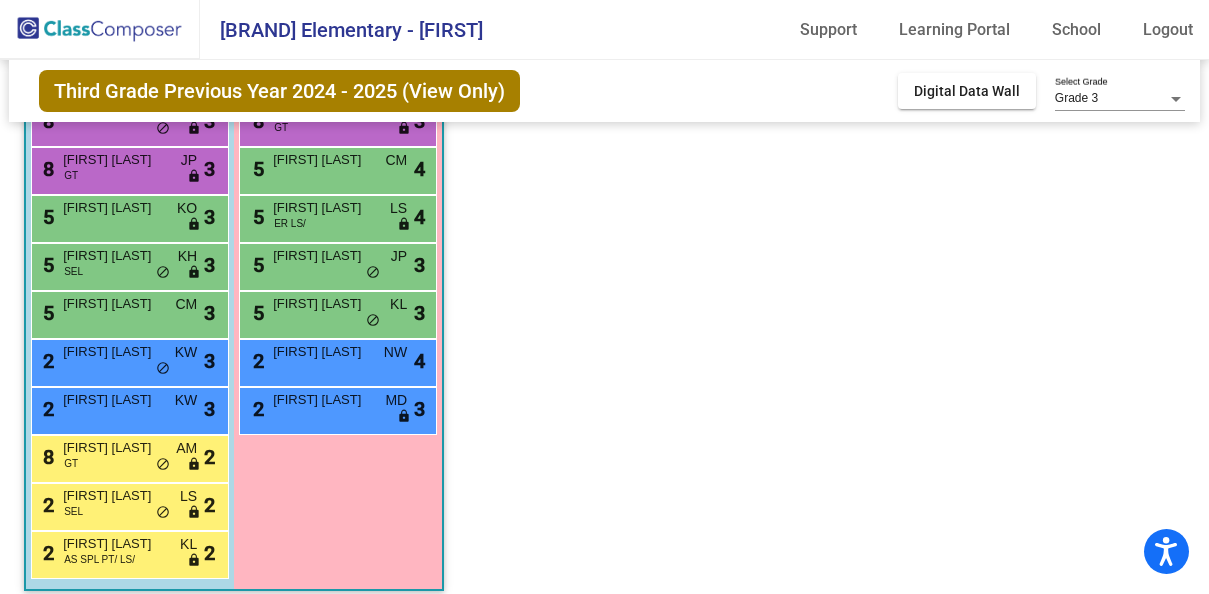 click on "8 [FIRST] [LAST] MD lock do_not_disturb_alt 3" at bounding box center (127, 120) 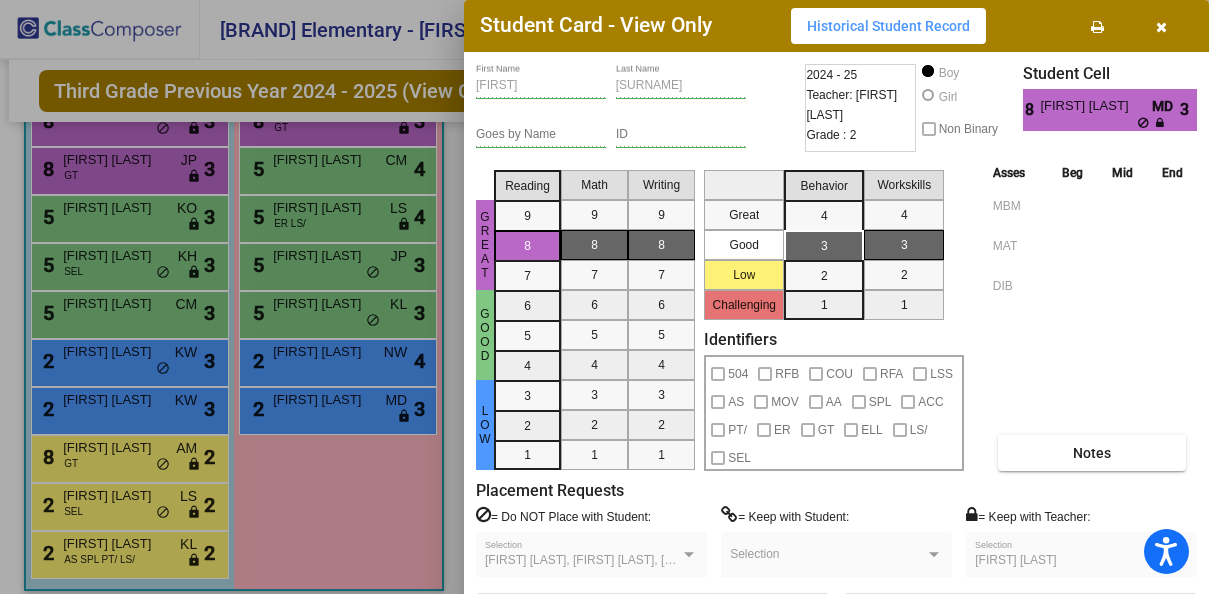 click at bounding box center (604, 297) 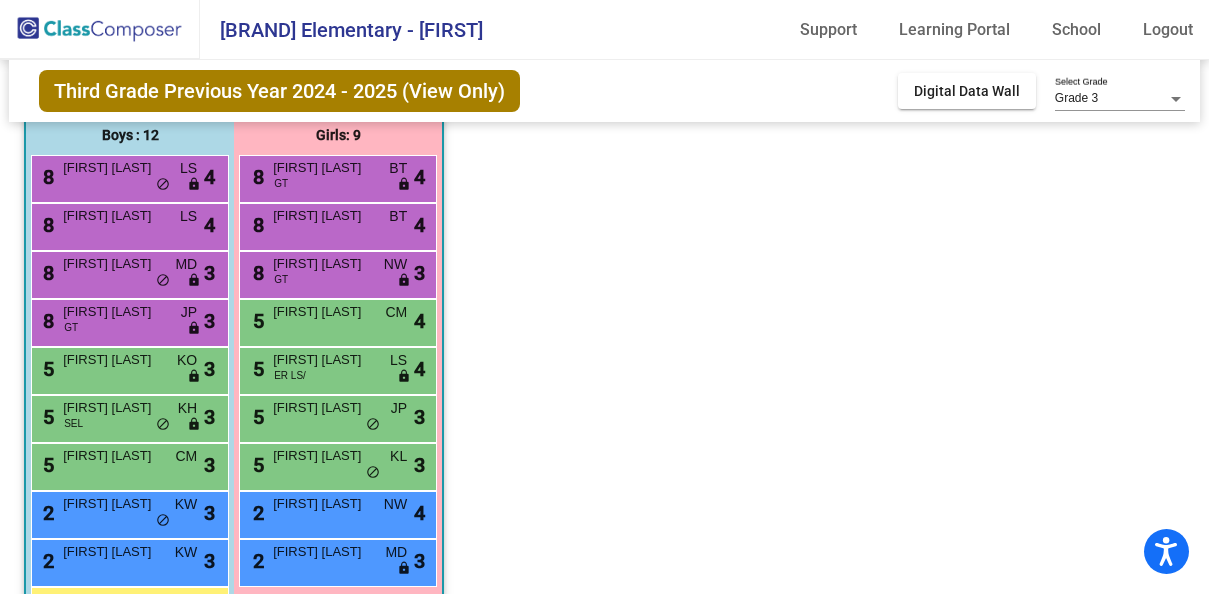 scroll, scrollTop: 143, scrollLeft: 0, axis: vertical 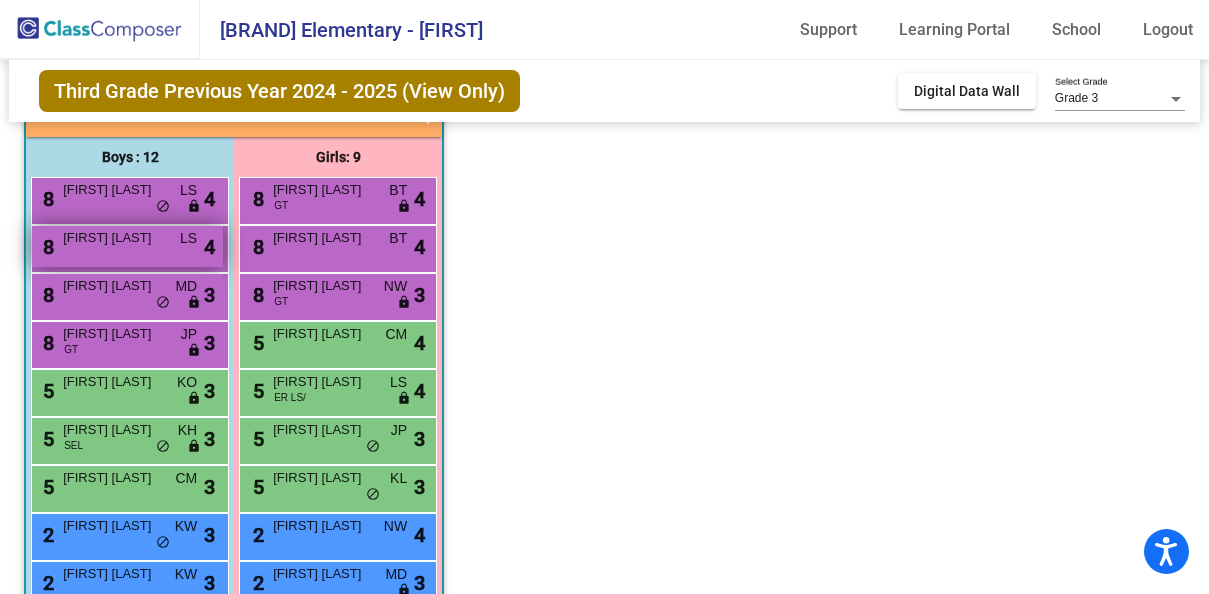 click on "8 [FIRST] [LAST] LS lock do_not_disturb_alt 4" at bounding box center [127, 246] 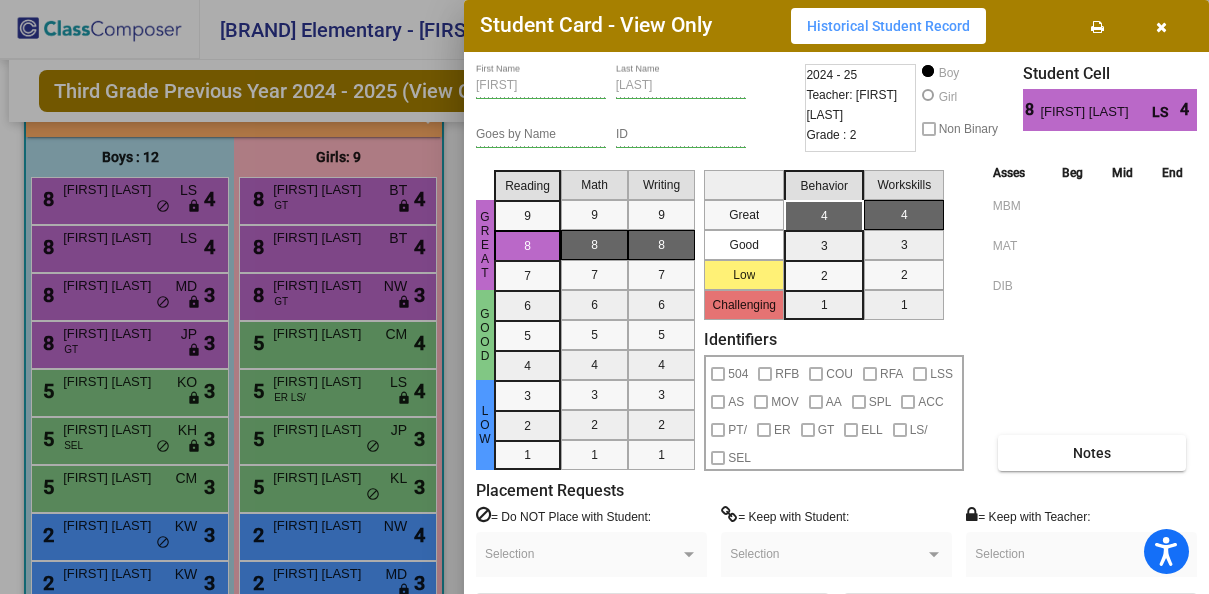 click at bounding box center [604, 297] 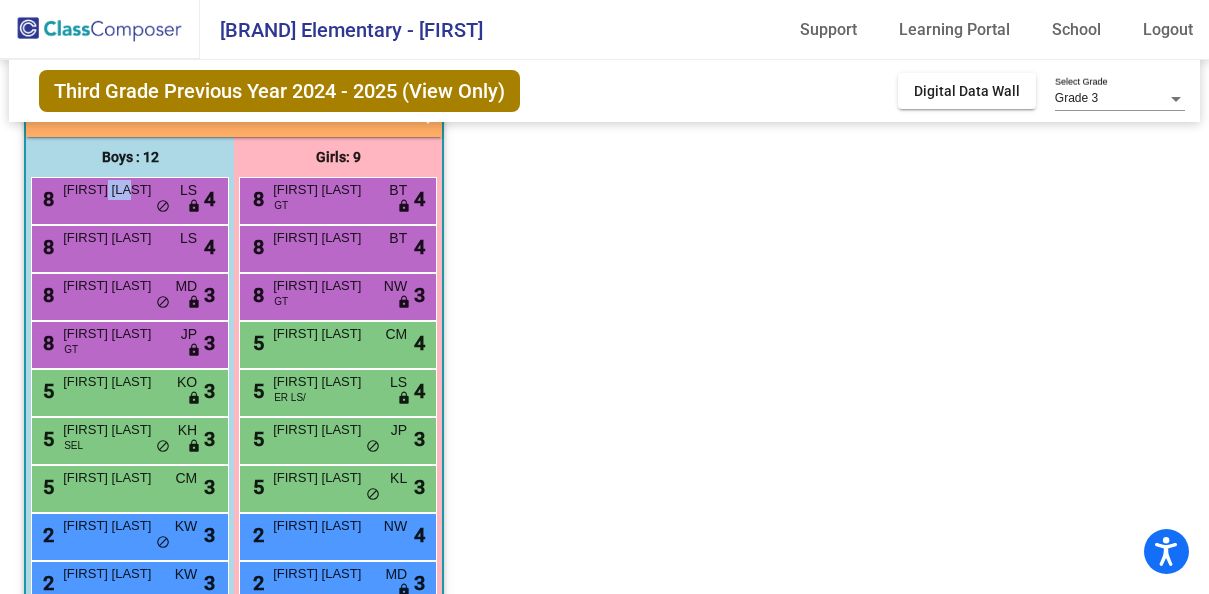 click on "[FIRST] [LAST]" at bounding box center (113, 190) 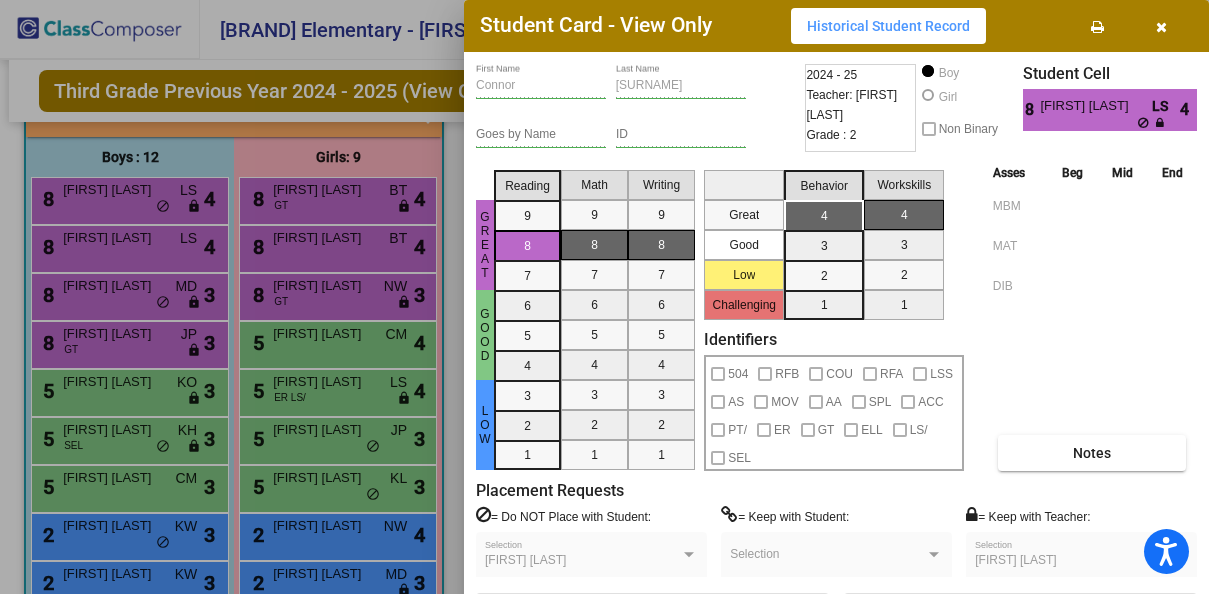 click at bounding box center (604, 297) 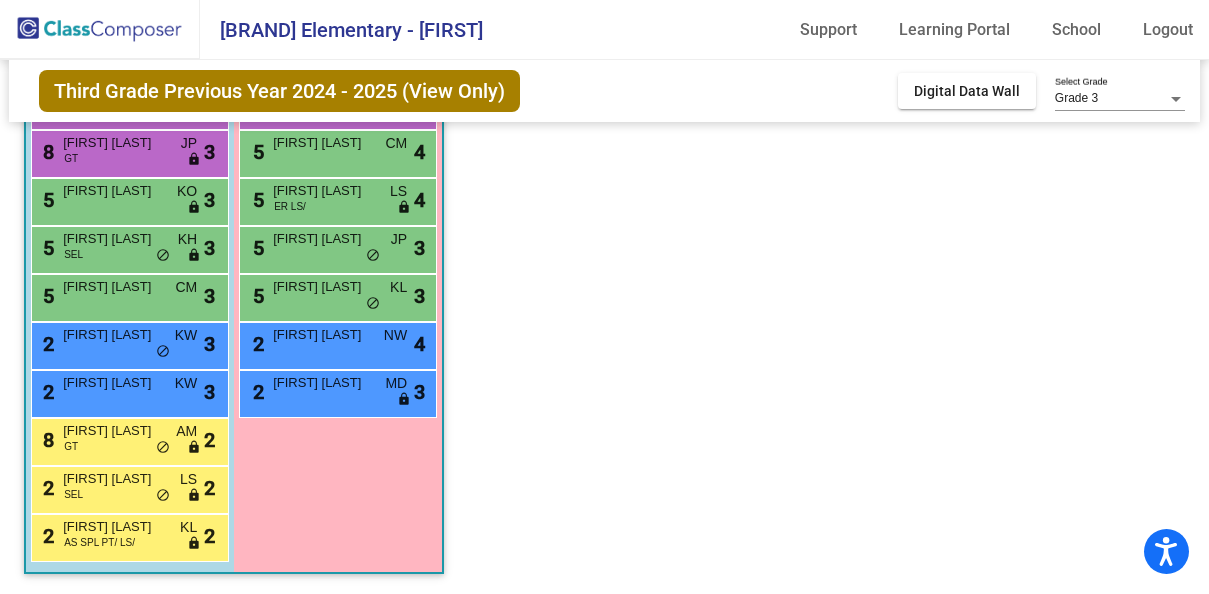 scroll, scrollTop: 0, scrollLeft: 0, axis: both 